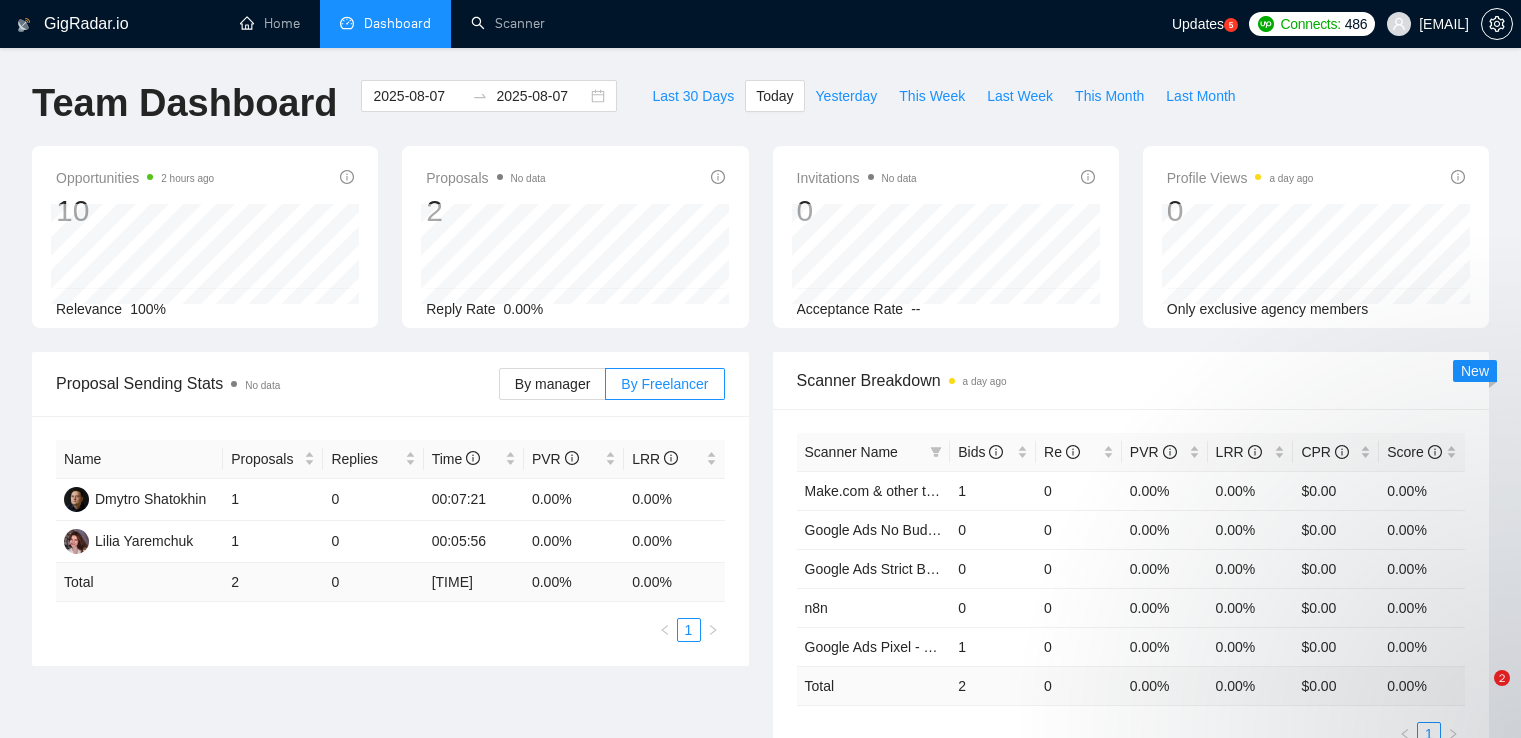 scroll, scrollTop: 0, scrollLeft: 0, axis: both 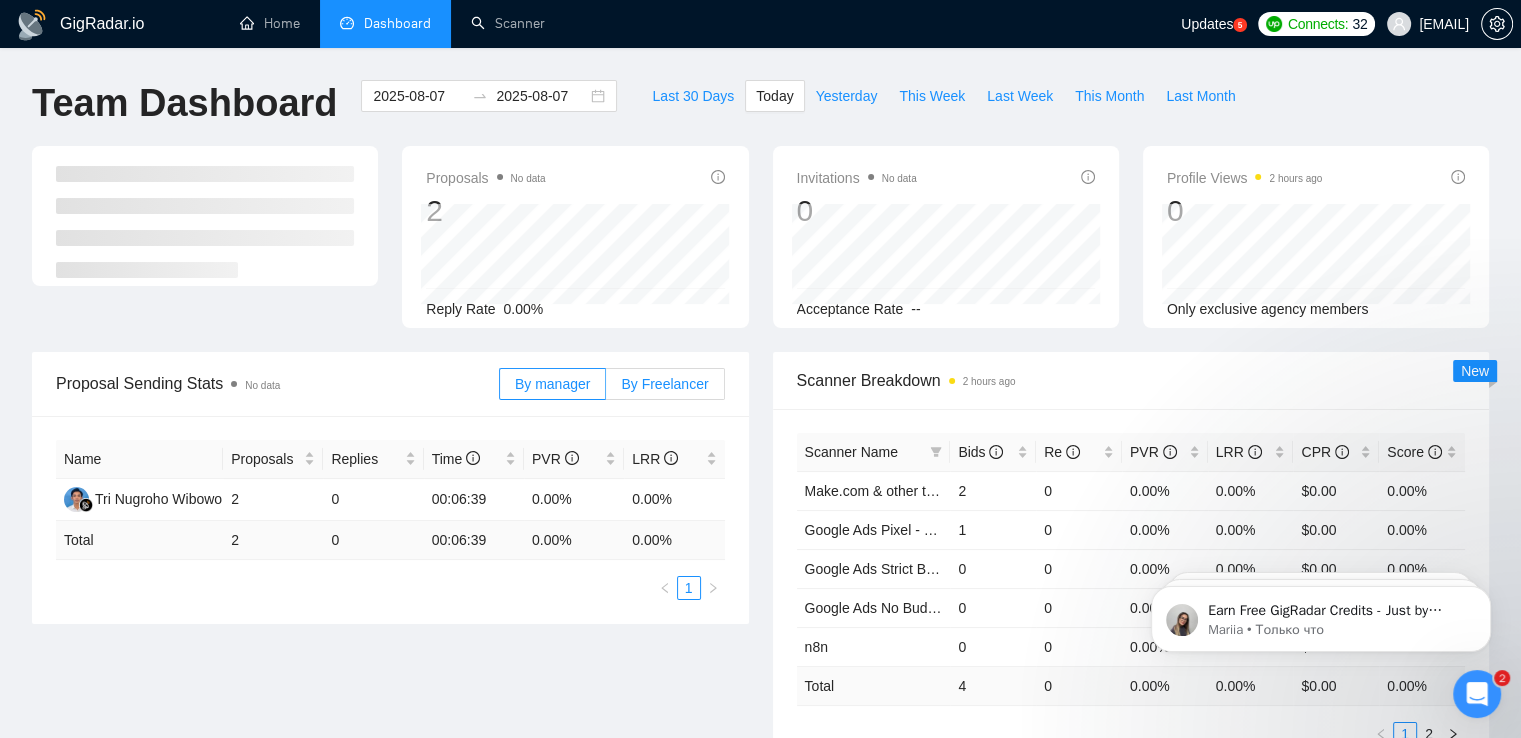 click on "By Freelancer" at bounding box center [664, 384] 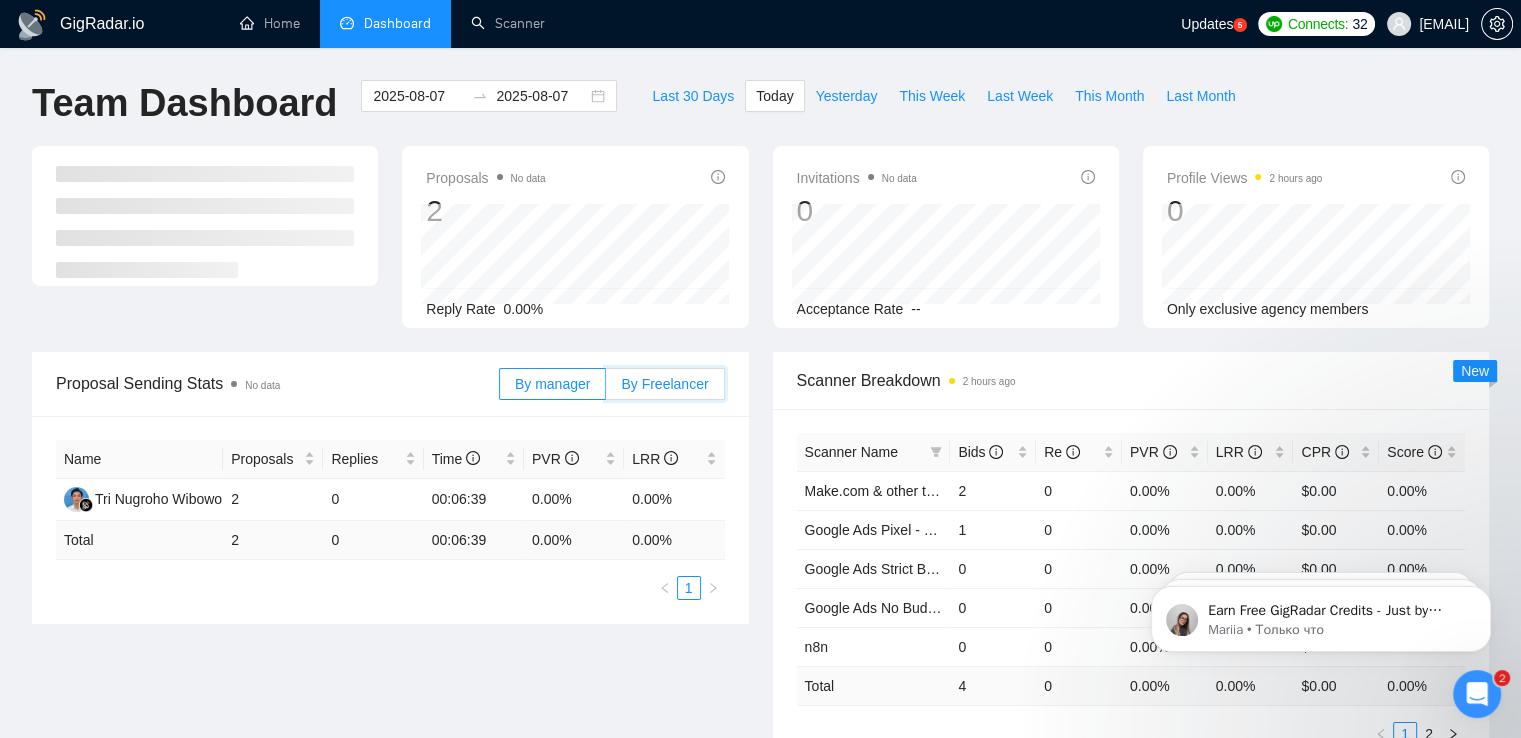 click on "By Freelancer" at bounding box center [606, 389] 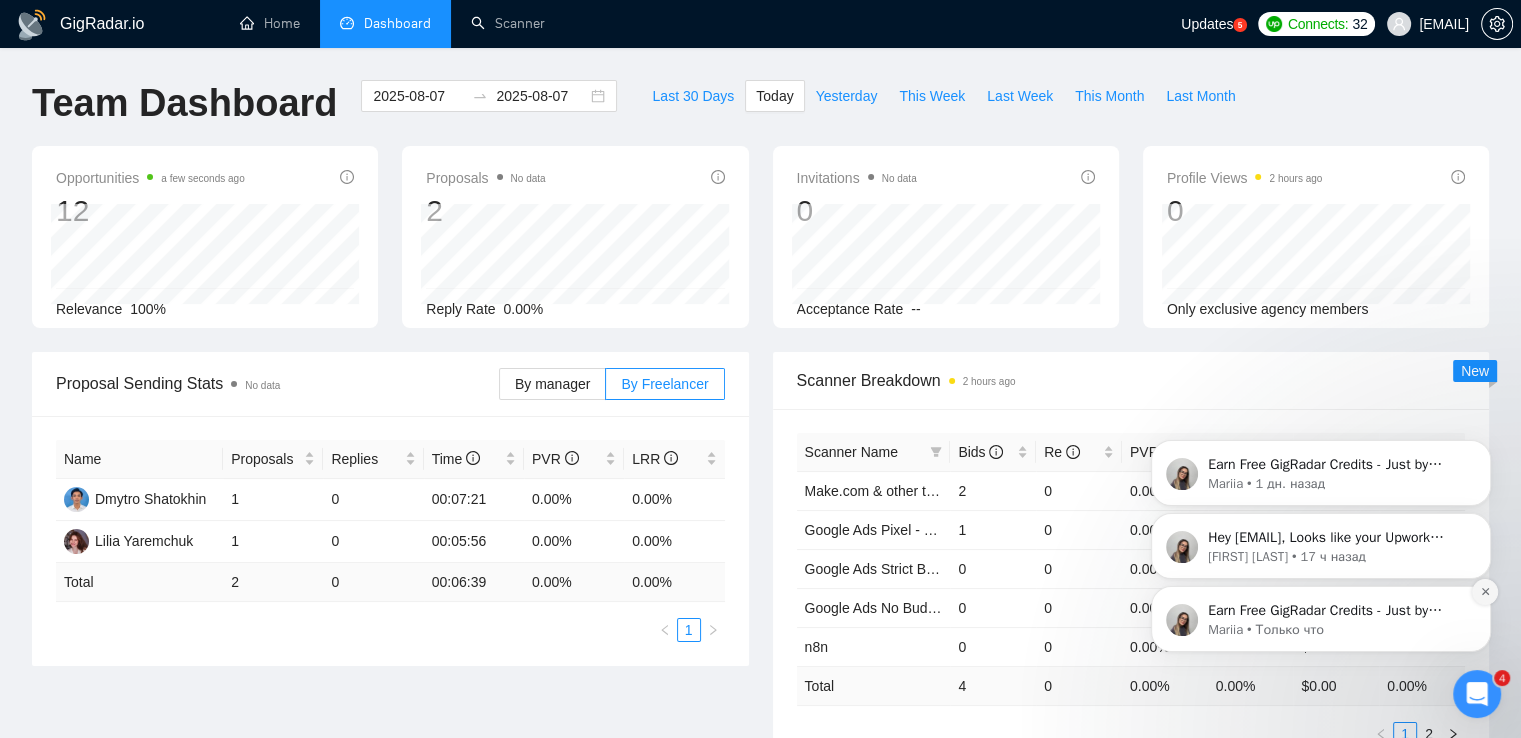 click at bounding box center (1485, 592) 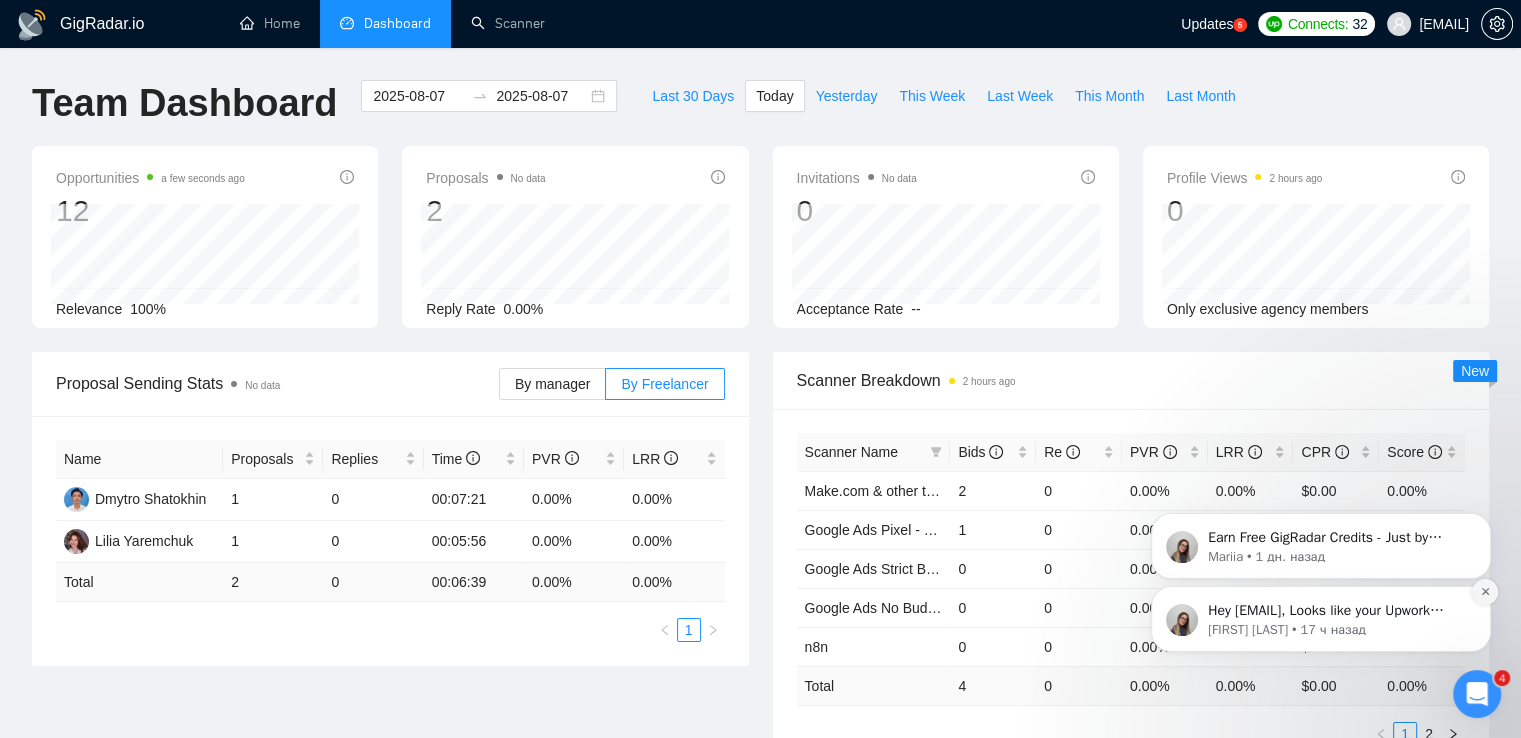 click 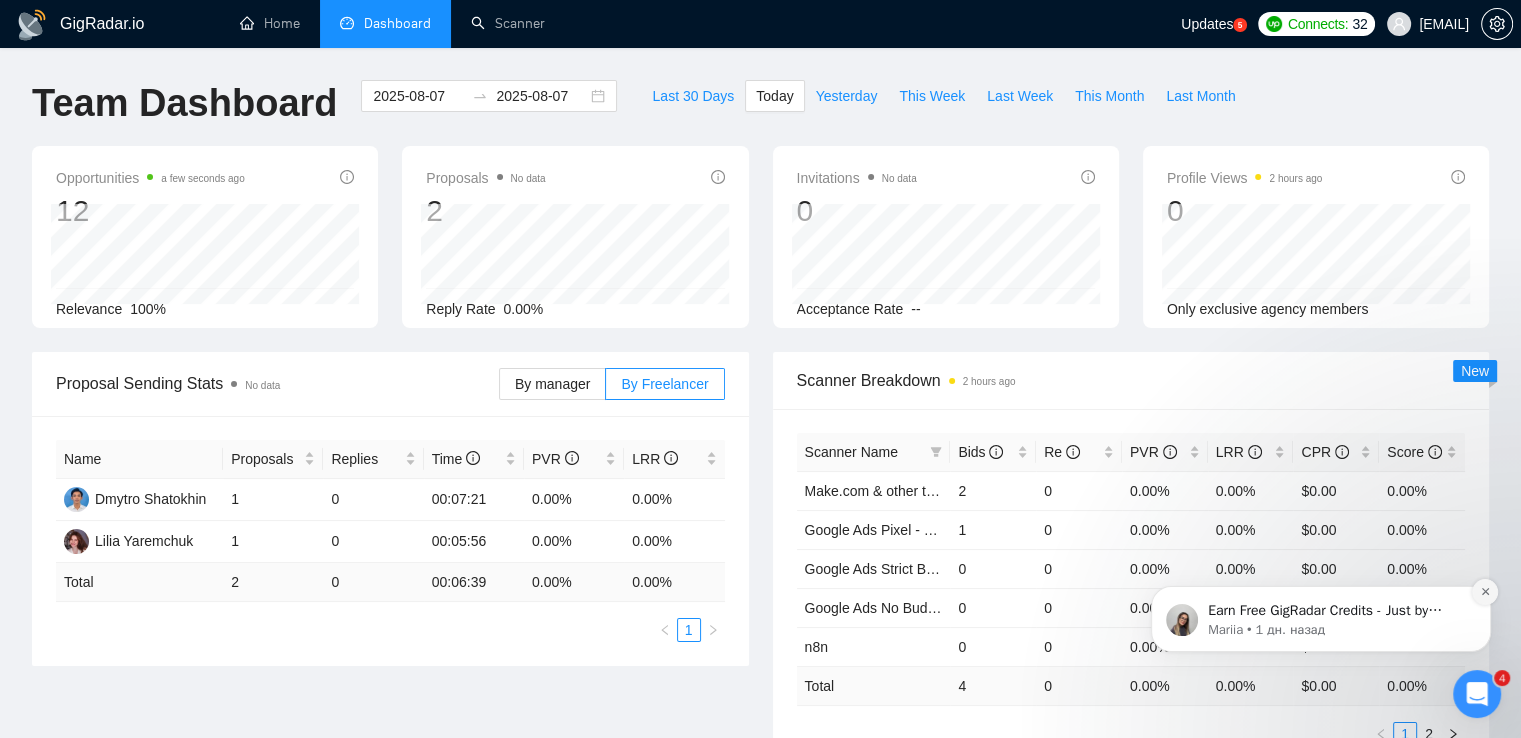 click 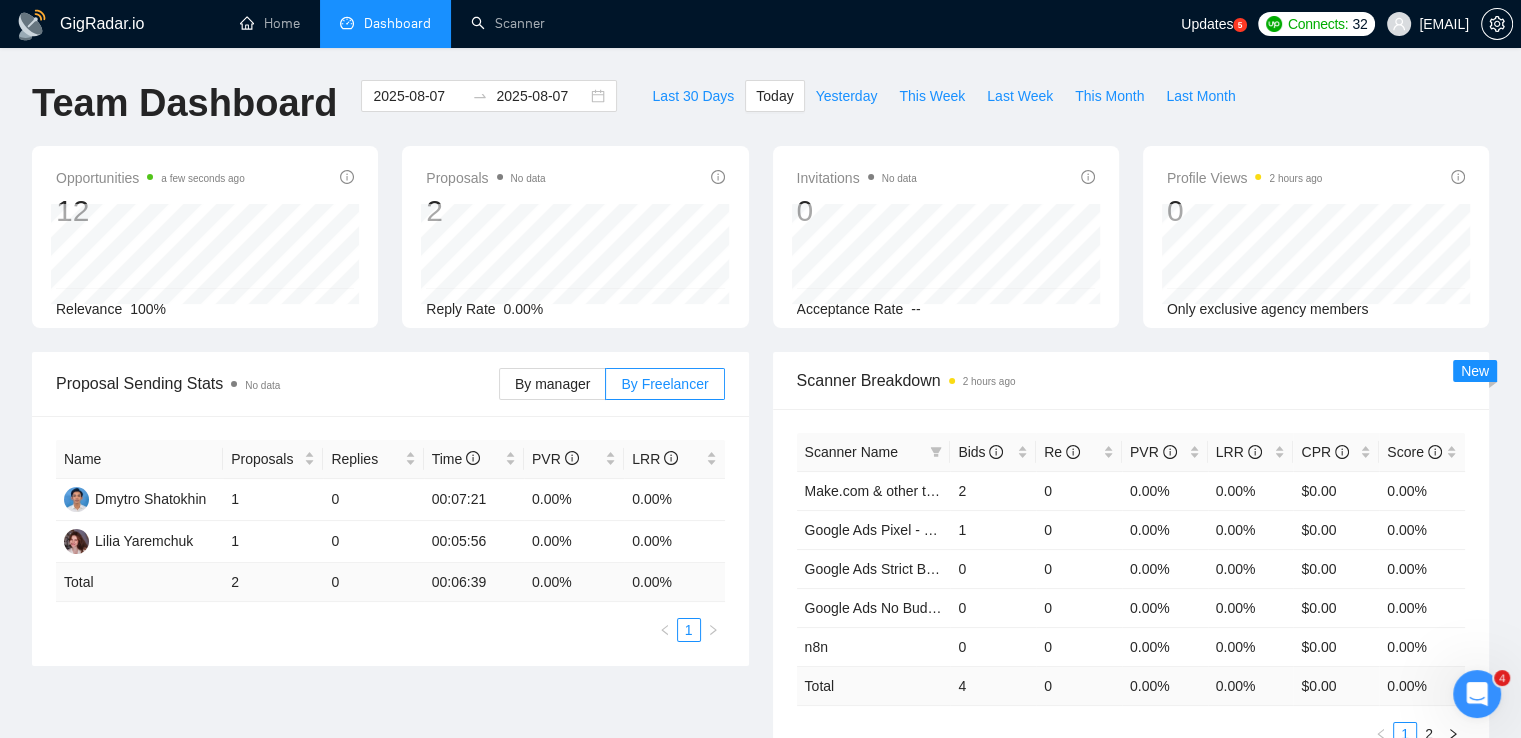 click at bounding box center [1477, 694] 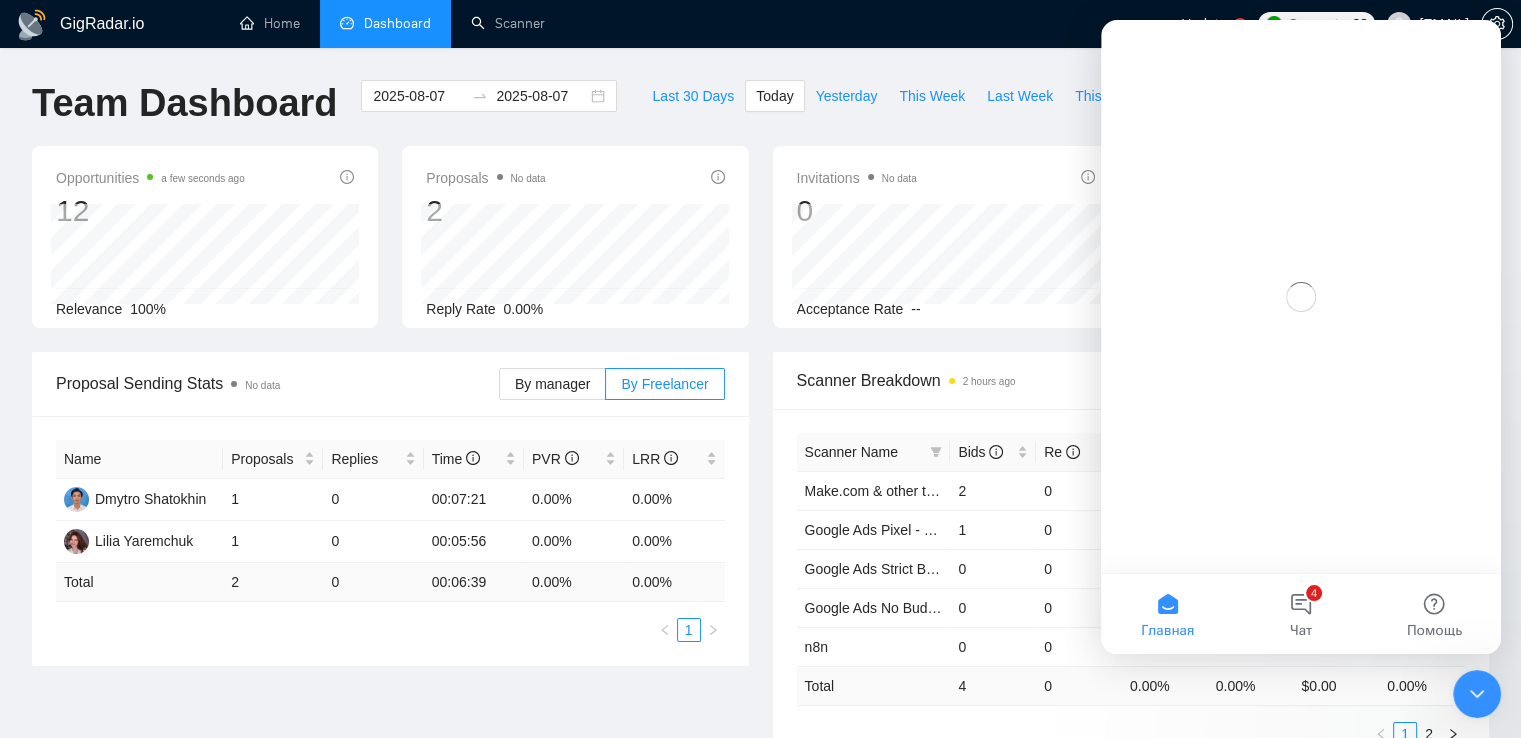 scroll, scrollTop: 0, scrollLeft: 0, axis: both 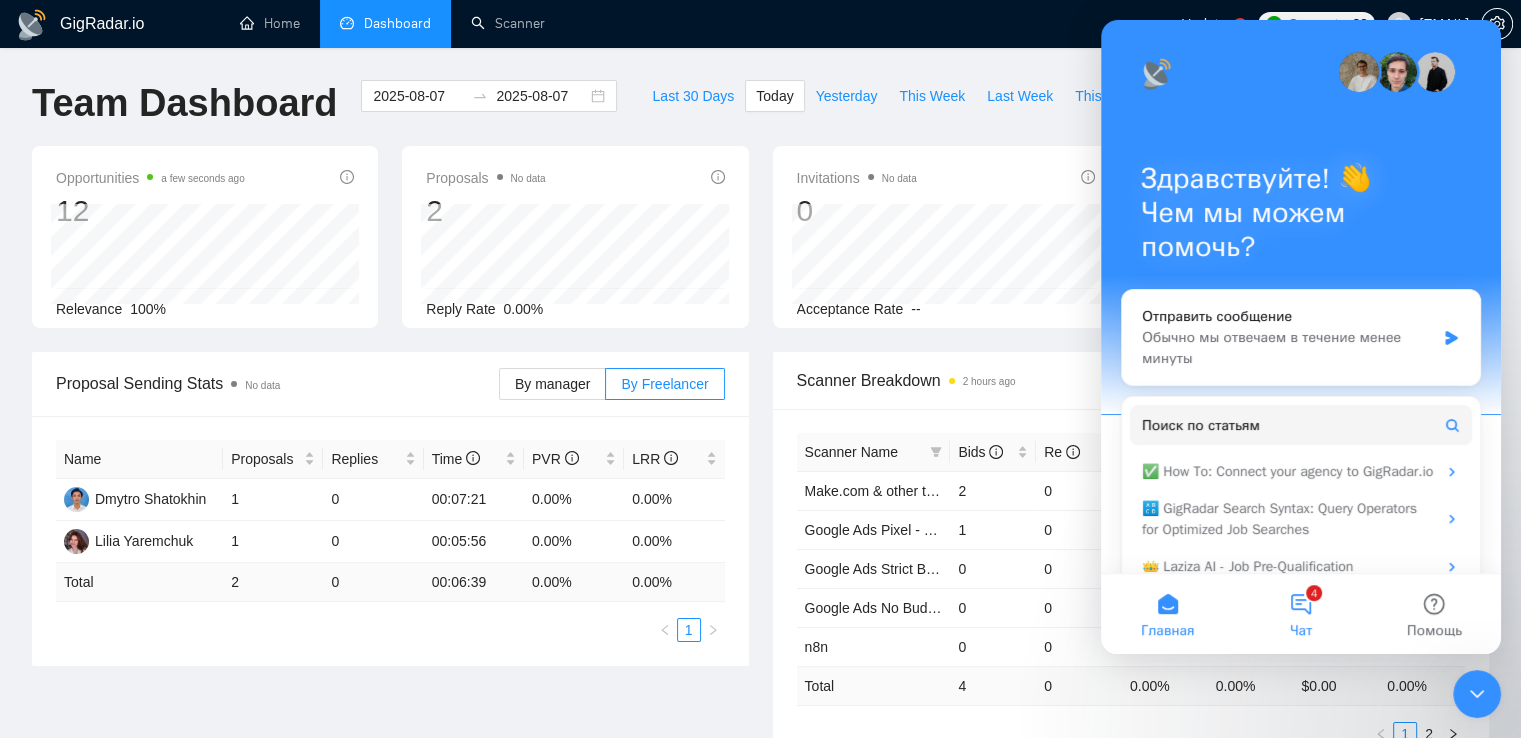 click on "Чат" at bounding box center [1301, 631] 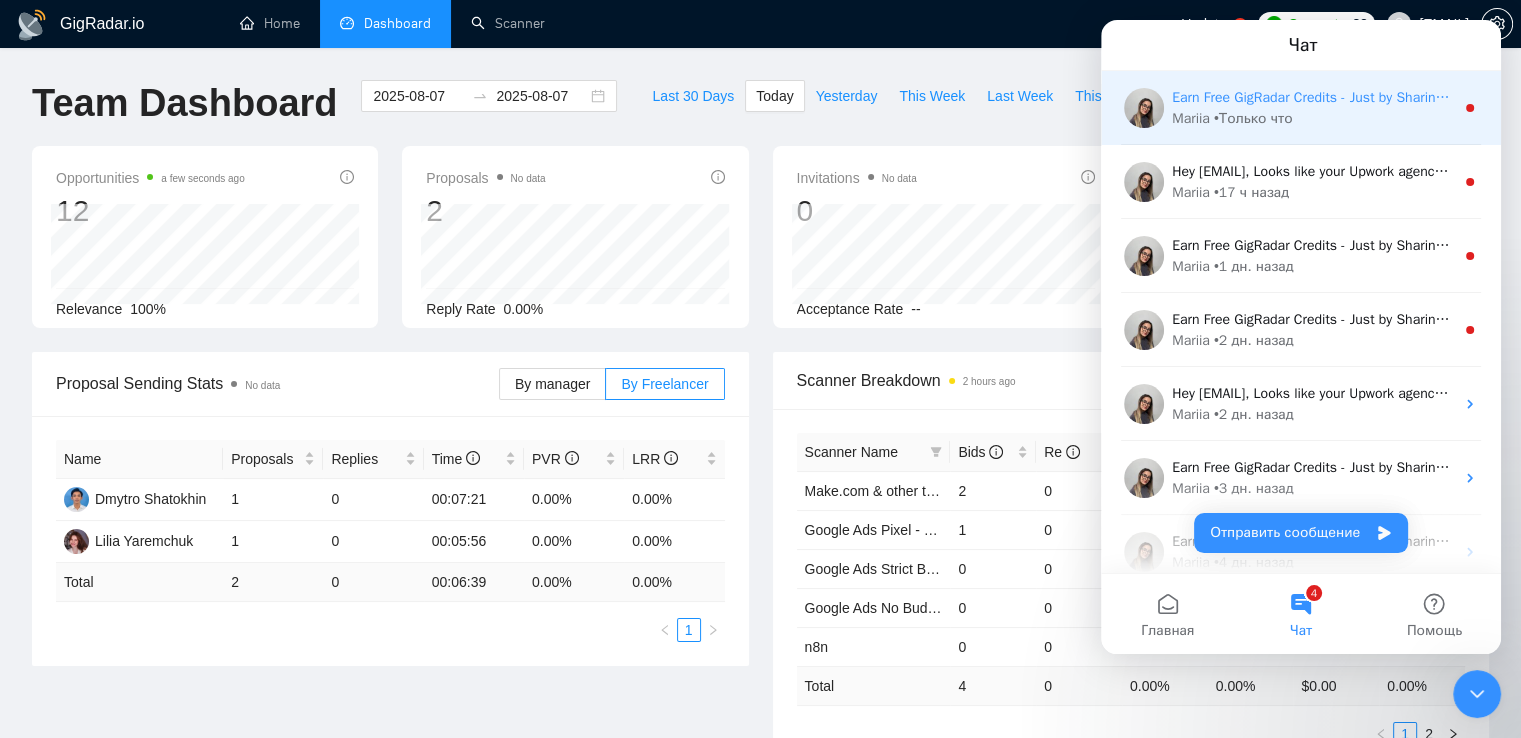 click on "Earn Free GigRadar Credits - Just by Sharing Your Story! 💬 Want more credits for sending proposals? It’s simple - share, inspire, and get rewarded! 🤫 Here’s how you can earn free credits: Introduce yourself in the #intros channel of the GigRadar Upwork Community and grab +20 credits for sending bids., Post your success story (closed projects, high LRR, etc.) in the #general channel and claim +50 credits for sending bids. Why? GigRadar is building a powerful network of freelancers and agencies. We want you to make valuable connections, showcase your wins, and inspire others while getting rewarded! 🚀 Not a member yet? Join our Slack community now 👉 Join Slack Community Claiming your credits is easy: Reply to this message with a screenshot of your post, and our Tech Support Team will instantly top up your credits! 💸" at bounding box center [3742, 97] 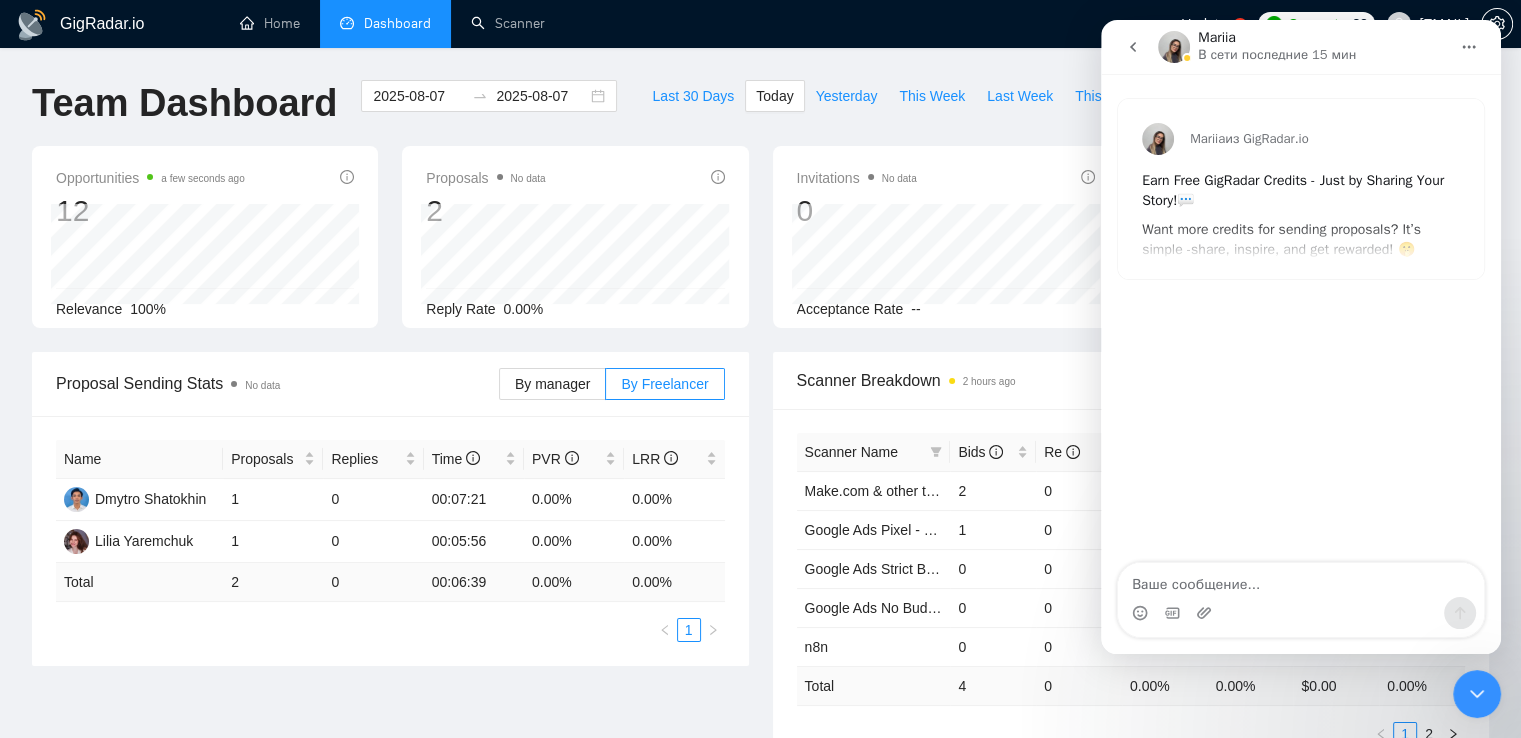 click at bounding box center [1133, 47] 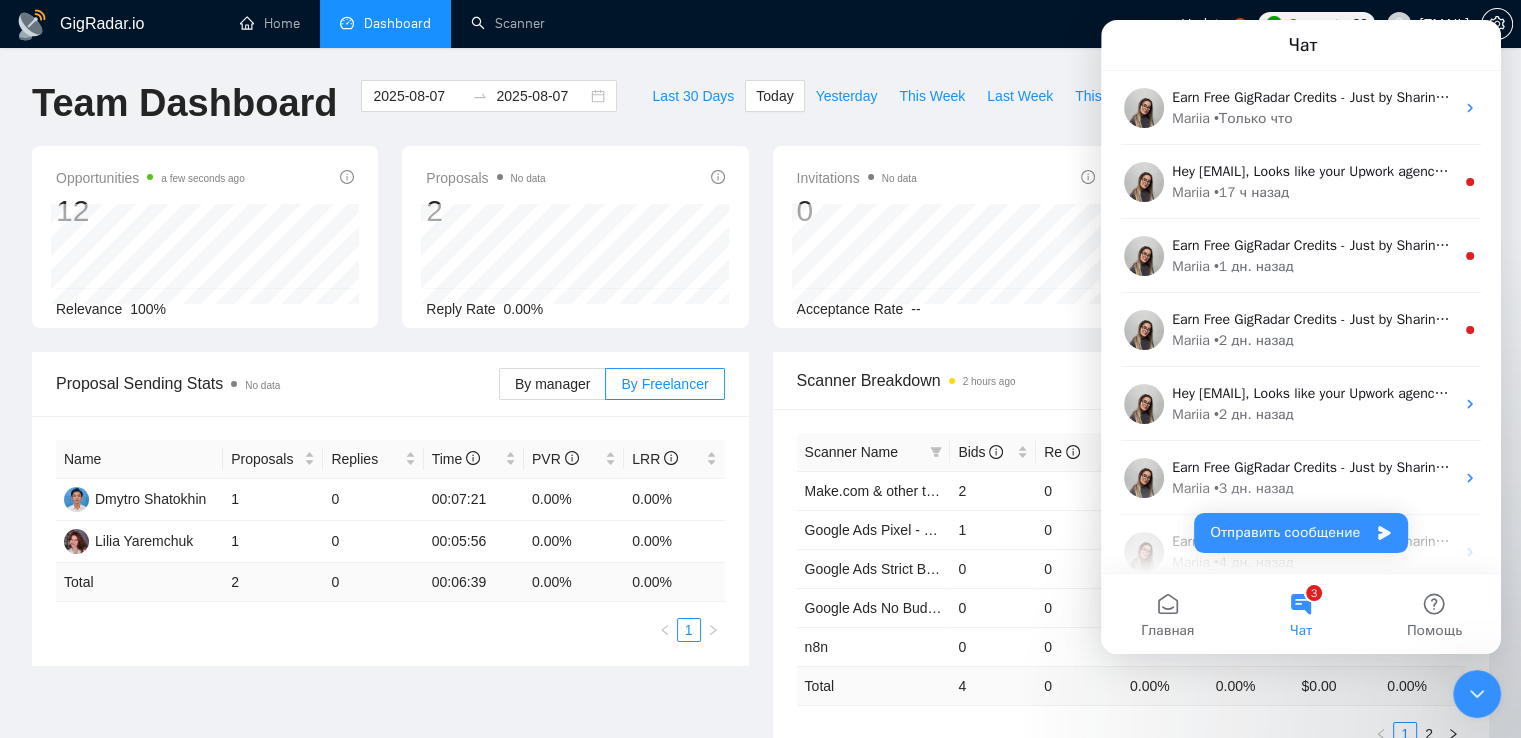 click 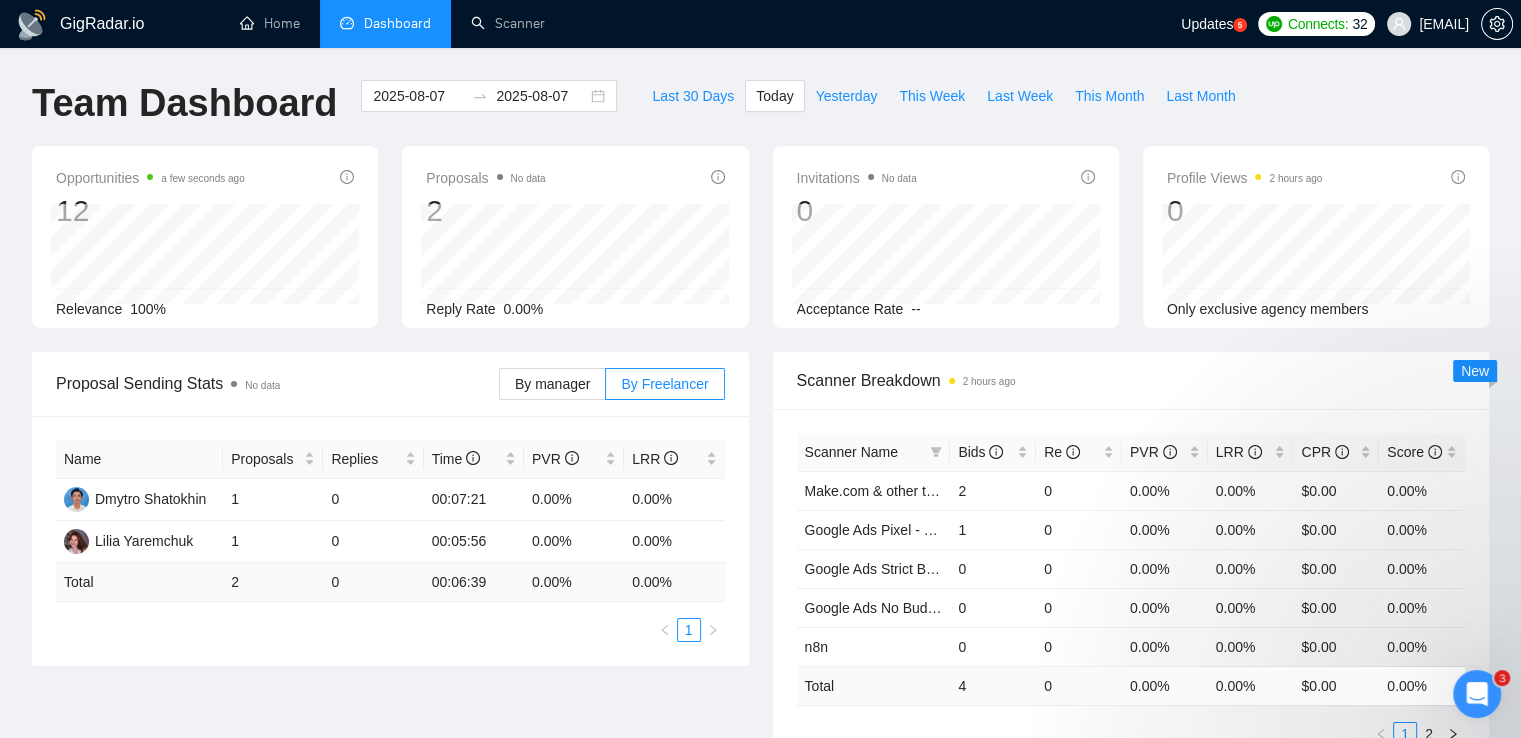 scroll, scrollTop: 0, scrollLeft: 0, axis: both 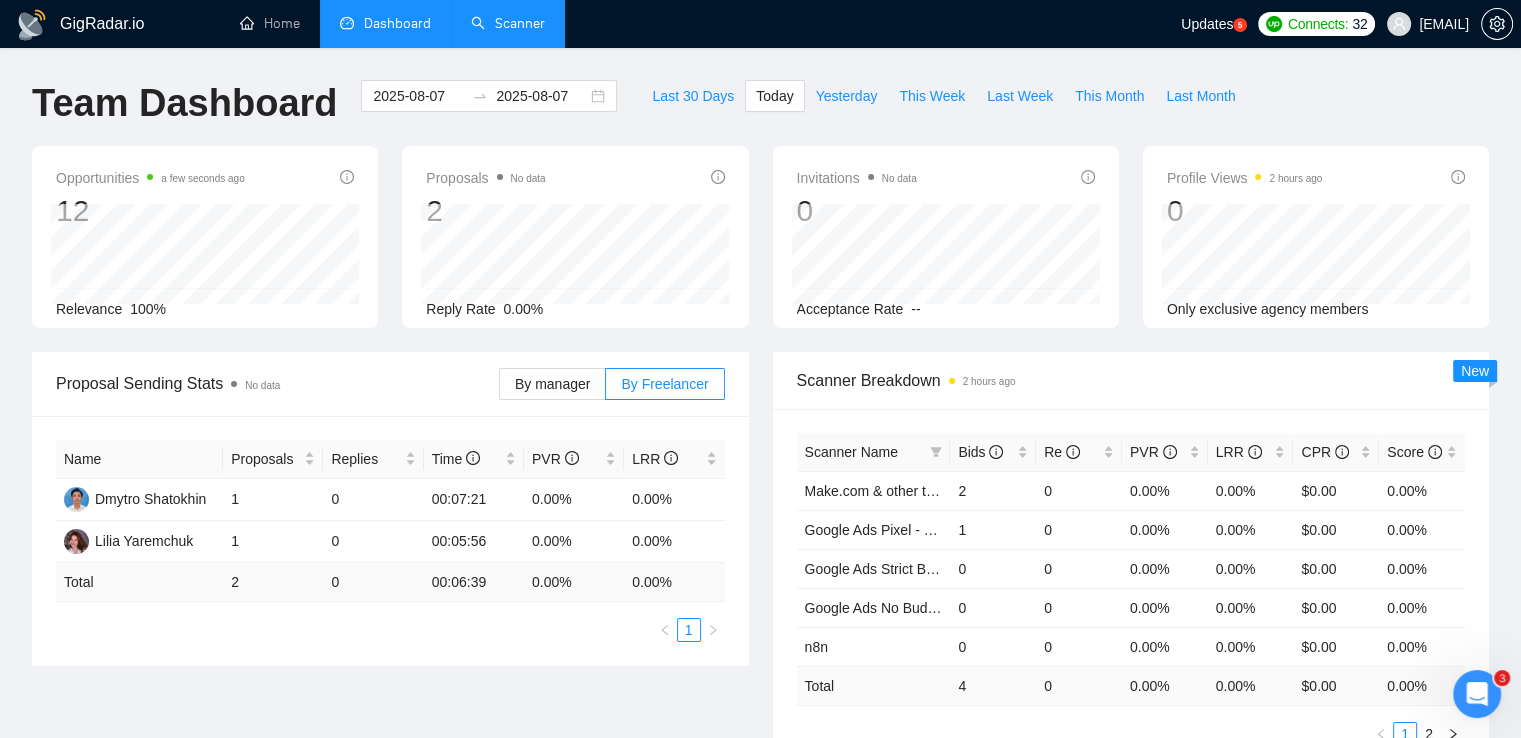 click on "Scanner" at bounding box center [508, 23] 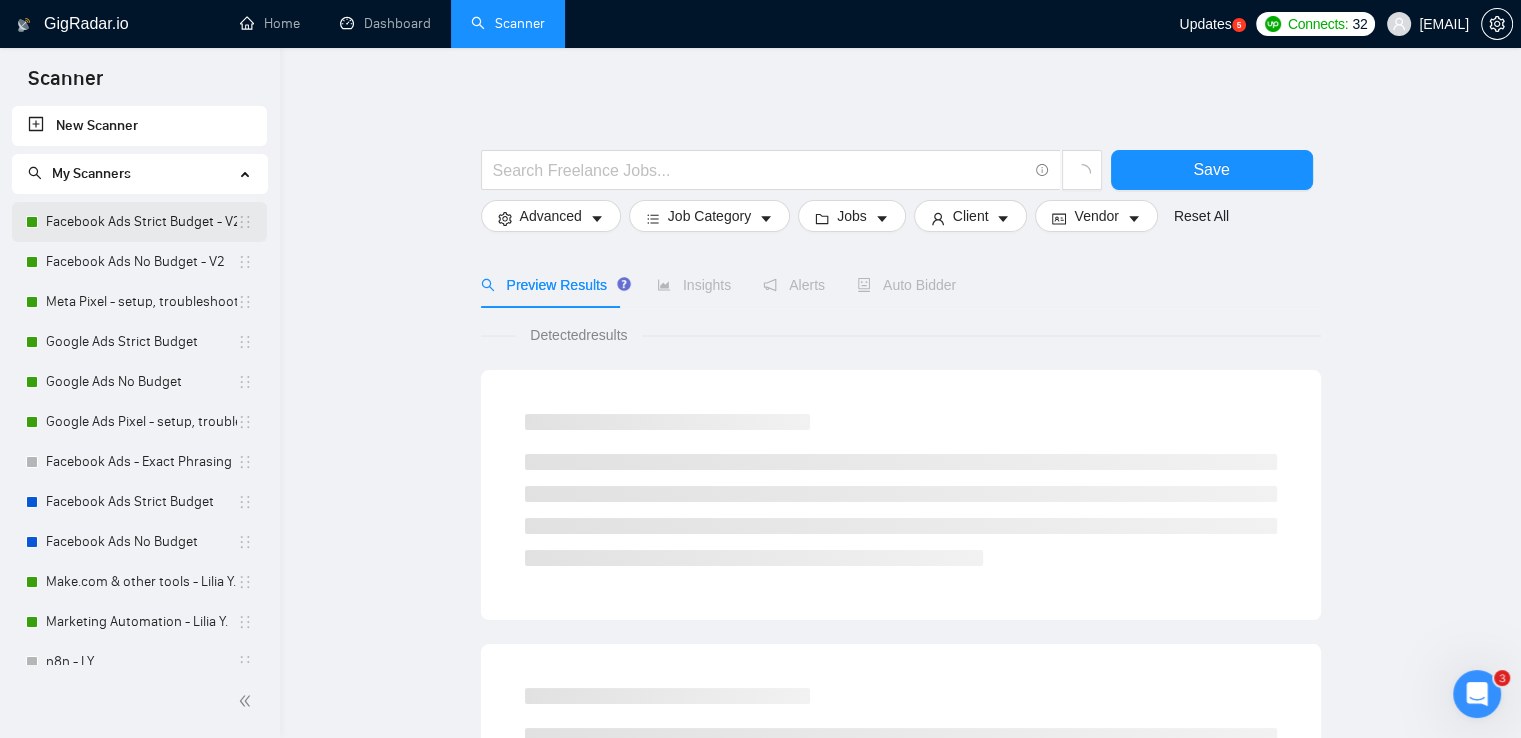 click on "Facebook Ads Strict Budget - V2" at bounding box center (141, 222) 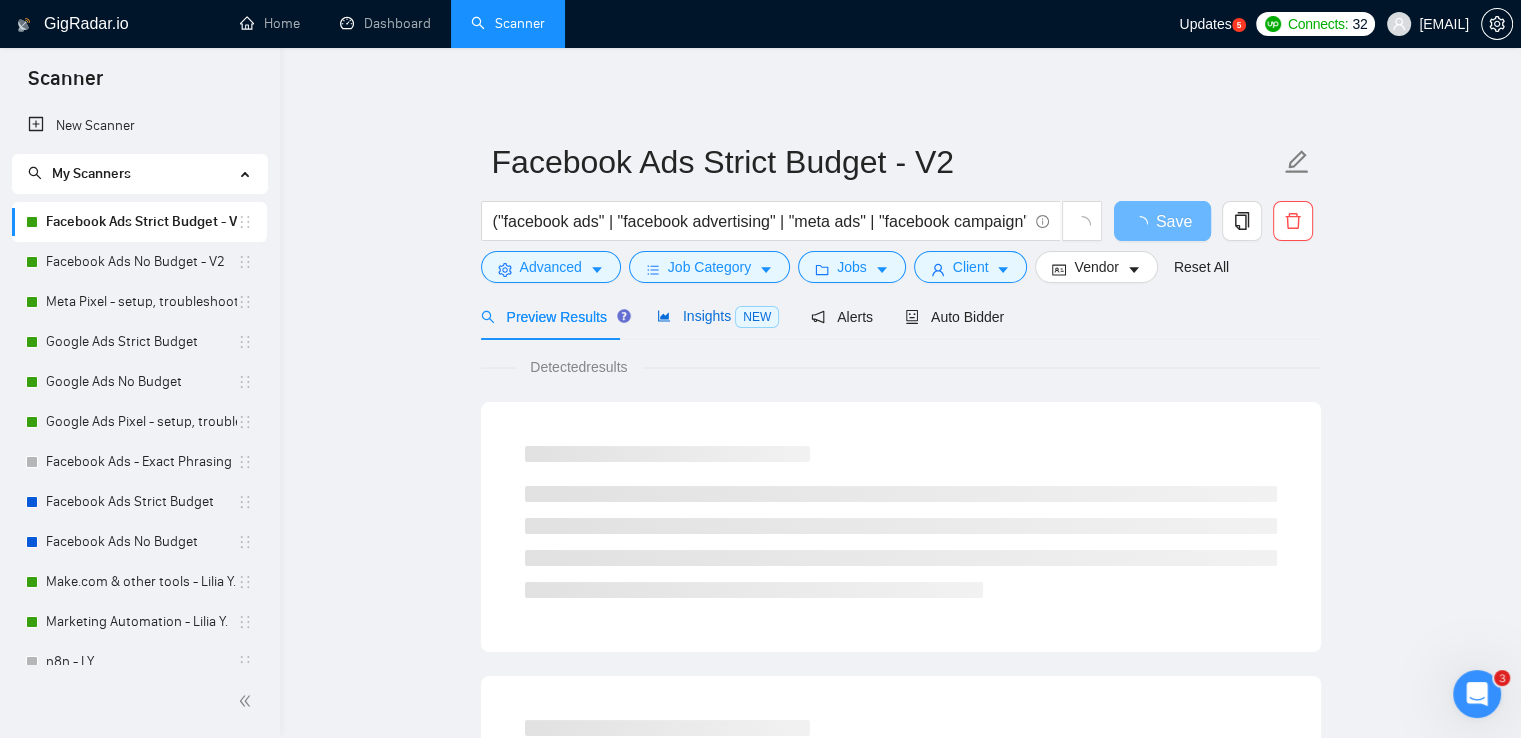 click on "Insights NEW" at bounding box center [718, 316] 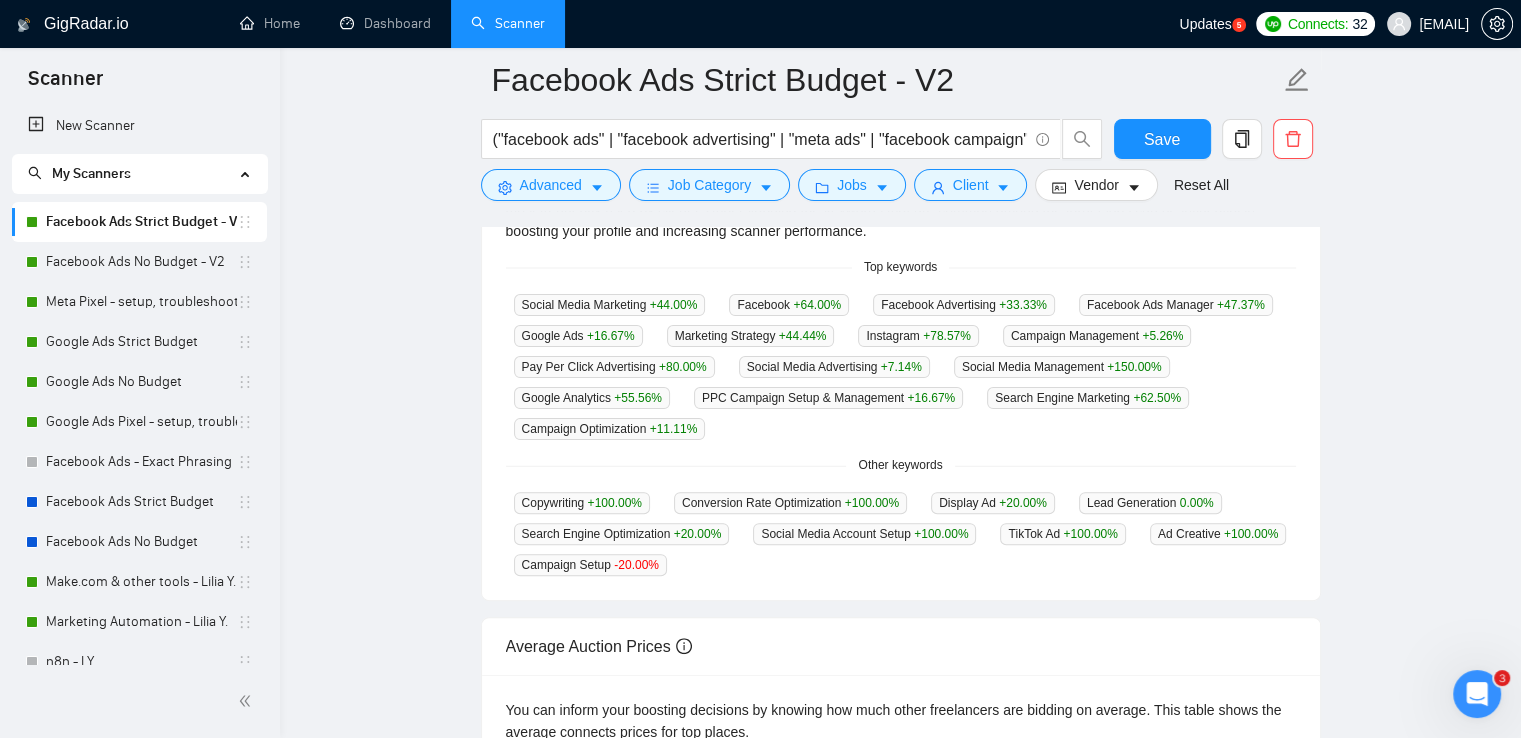 scroll, scrollTop: 100, scrollLeft: 0, axis: vertical 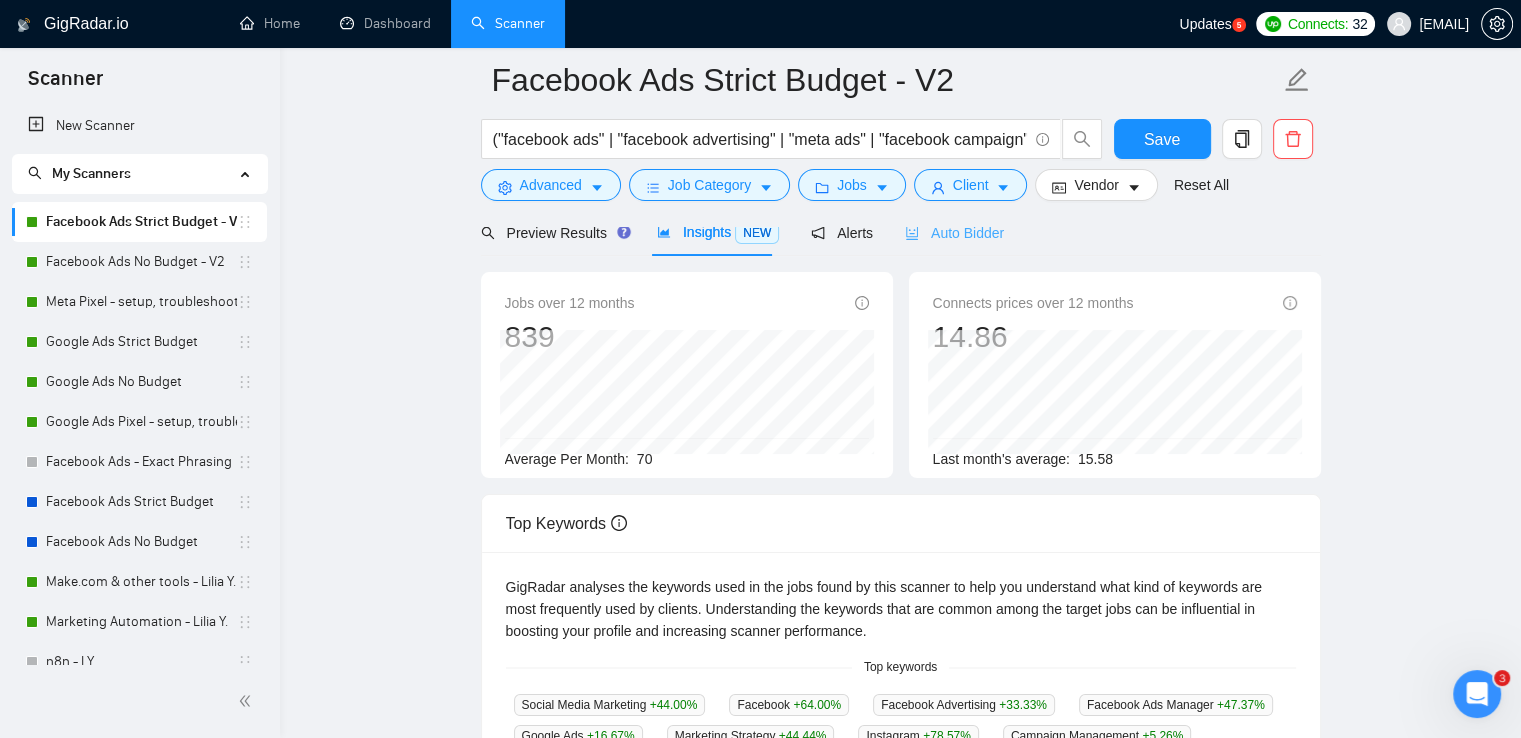 click on "Auto Bidder" at bounding box center [954, 232] 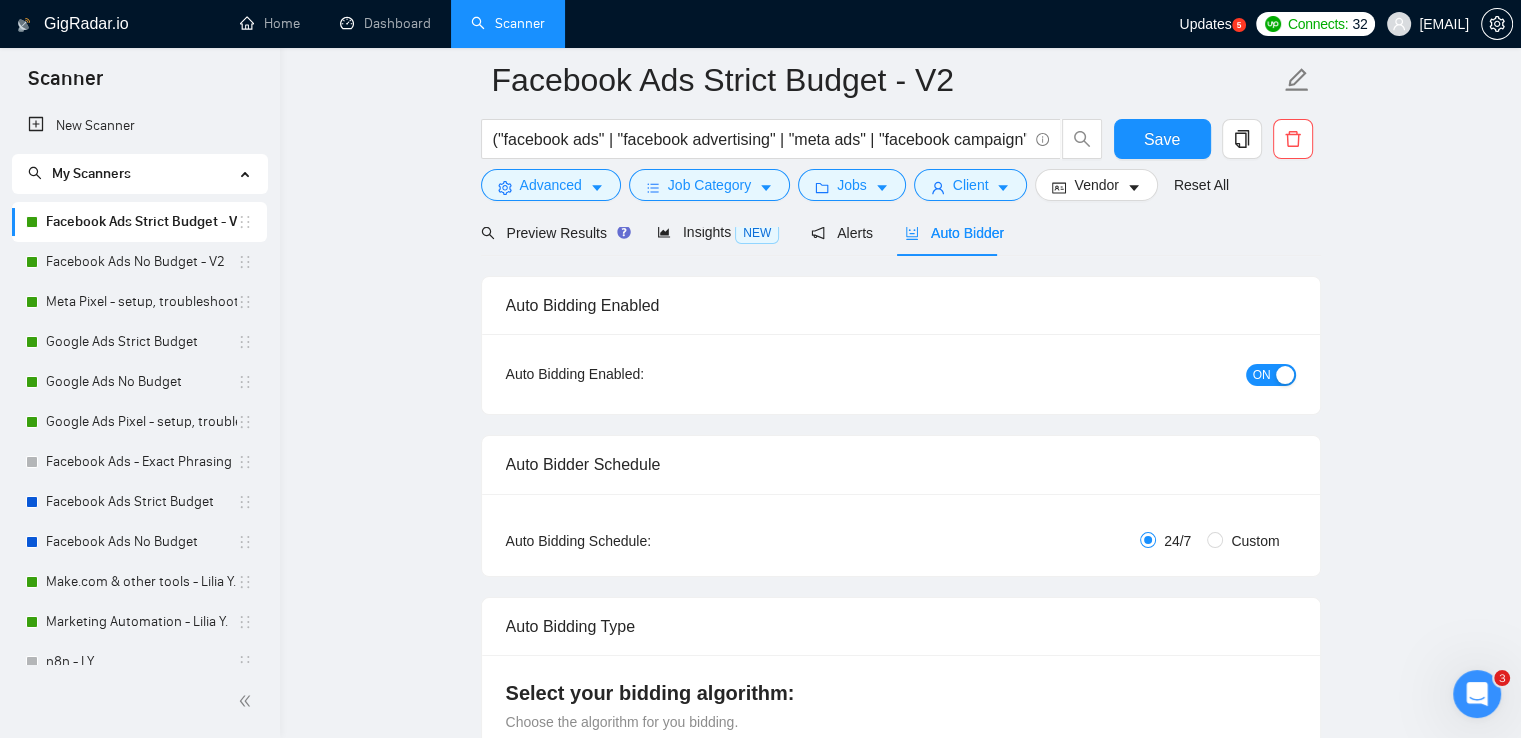 type 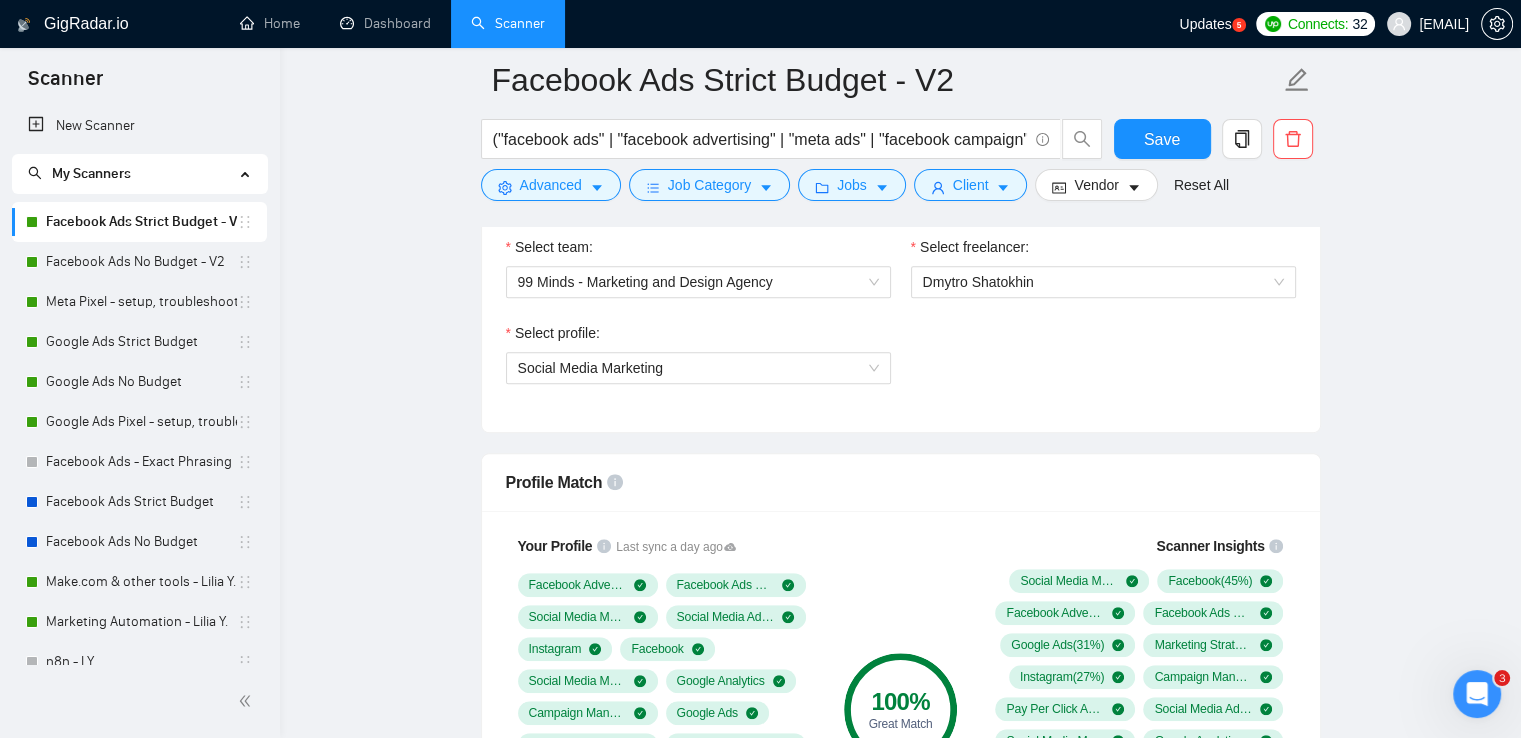scroll, scrollTop: 1200, scrollLeft: 0, axis: vertical 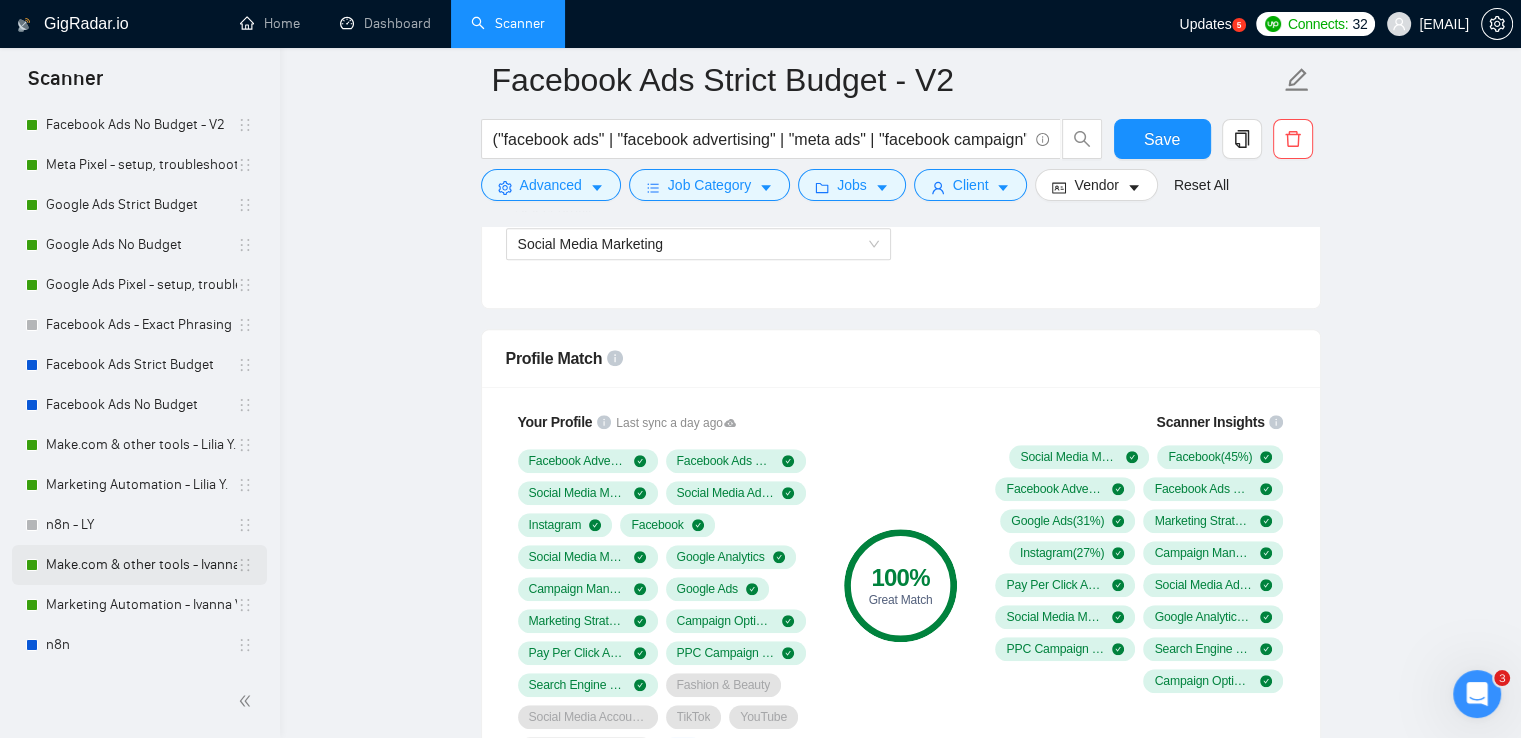 click on "Make.com & other tools - Ivanna V." at bounding box center (141, 565) 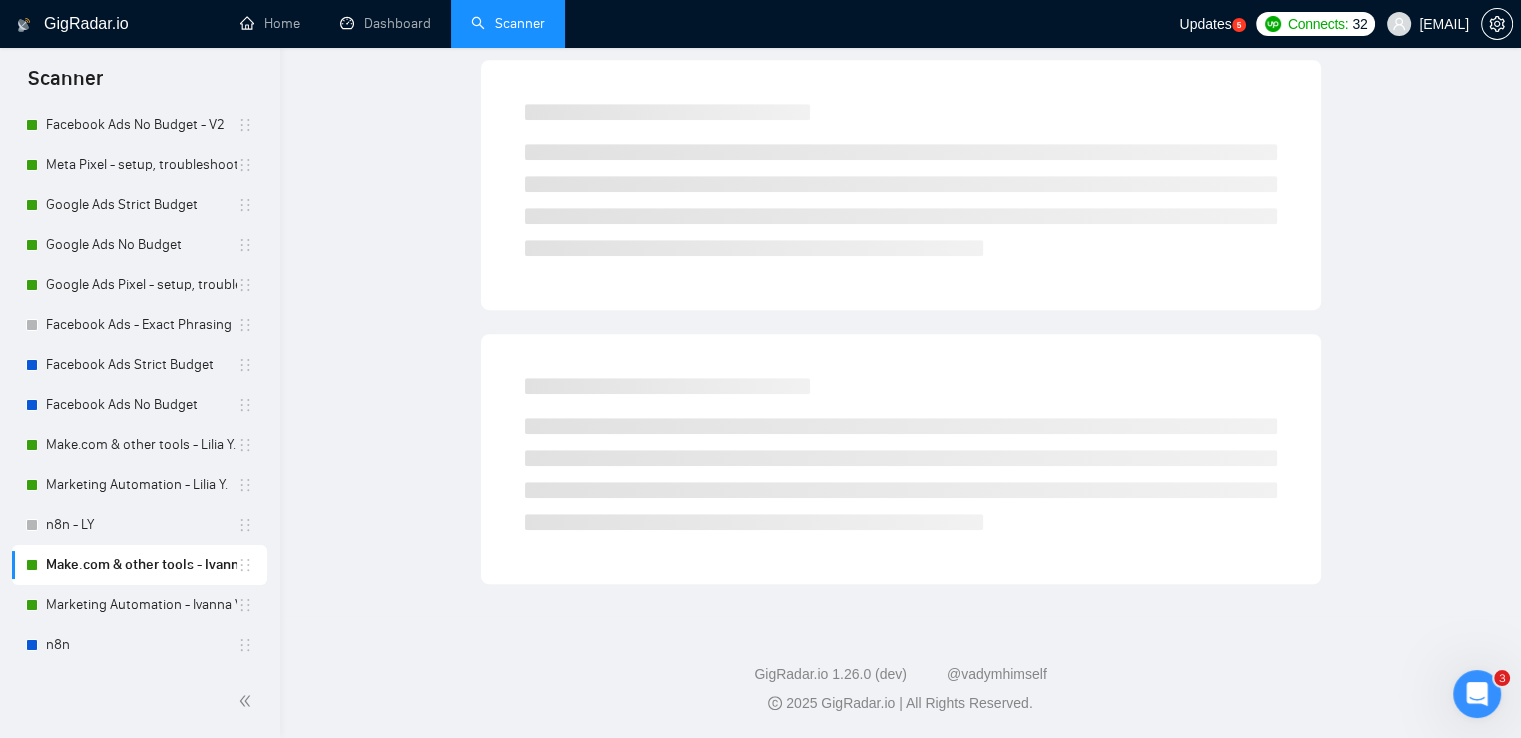 scroll, scrollTop: 0, scrollLeft: 0, axis: both 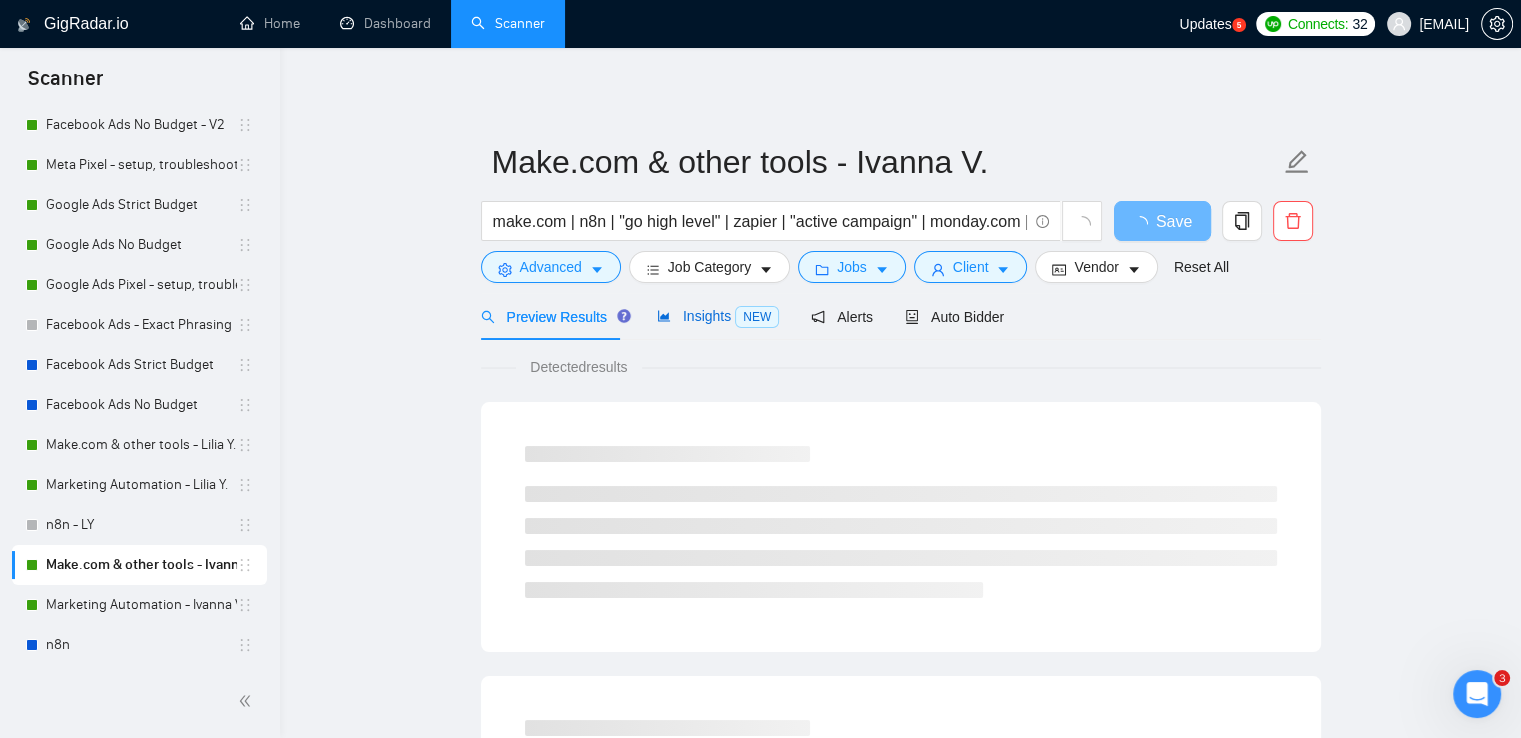 click on "Insights NEW" at bounding box center (718, 316) 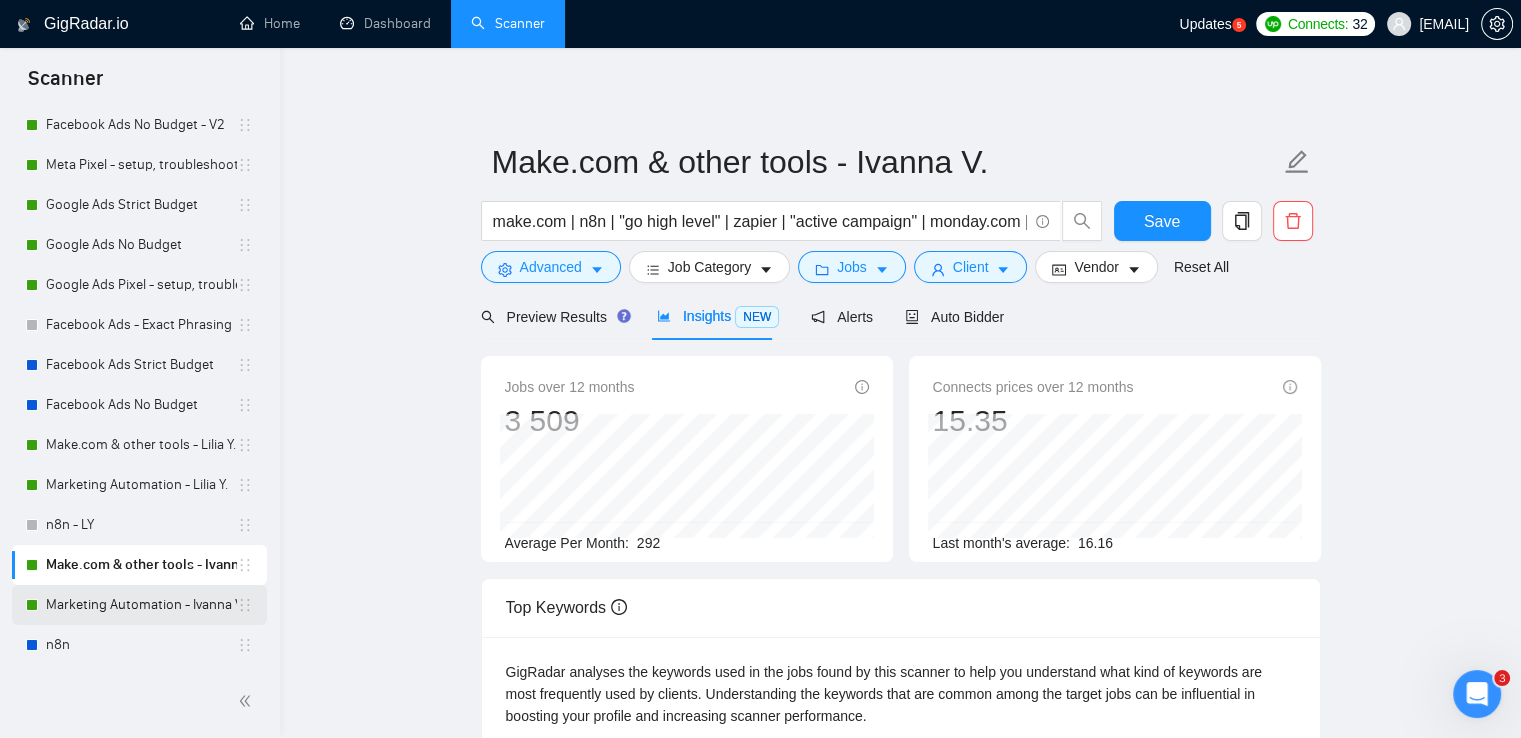 click on "Marketing Automation - Ivanna V." at bounding box center (141, 605) 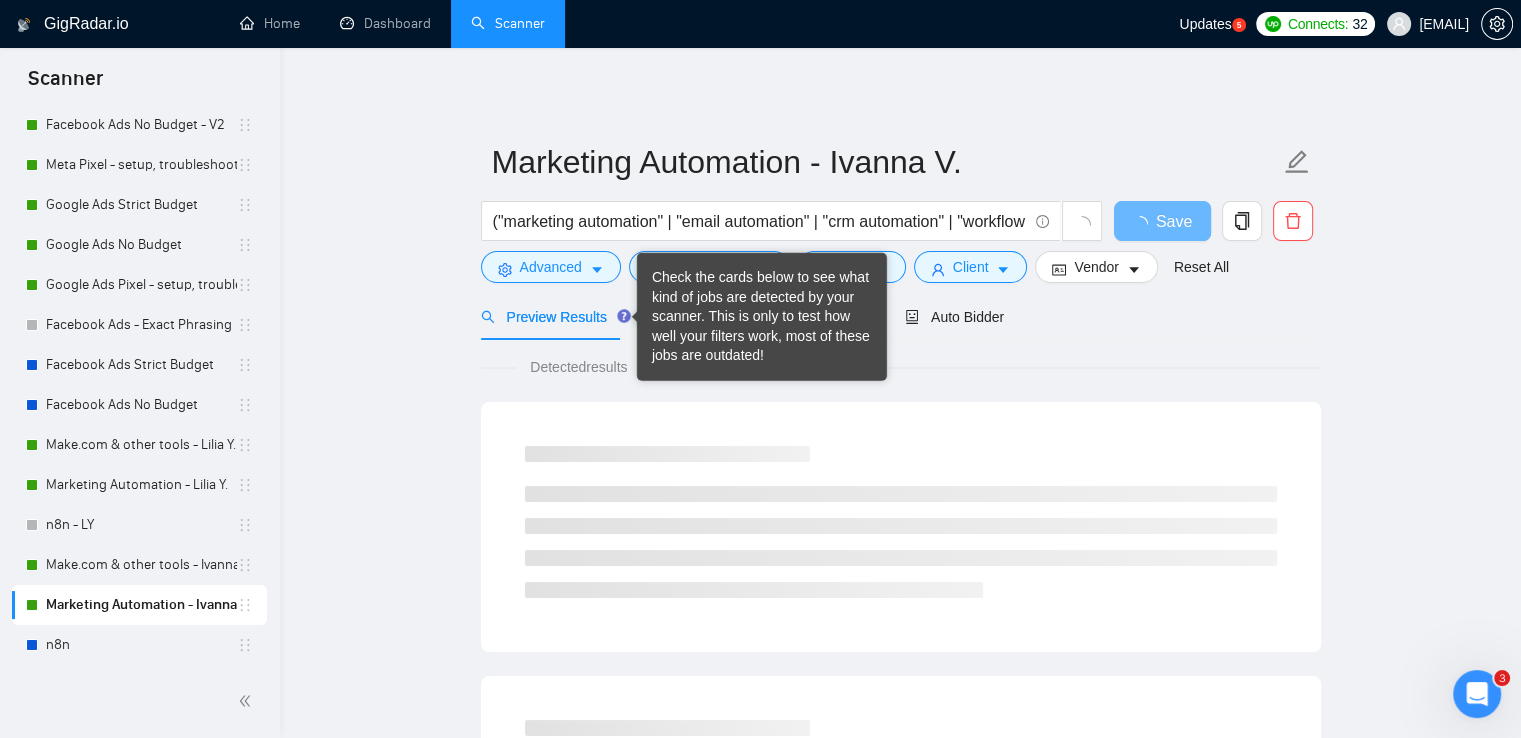 click on "Check the cards below to see what kind of jobs are detected by your scanner. This is only to test how well your filters work, most of these jobs are outdated!" at bounding box center [762, 317] 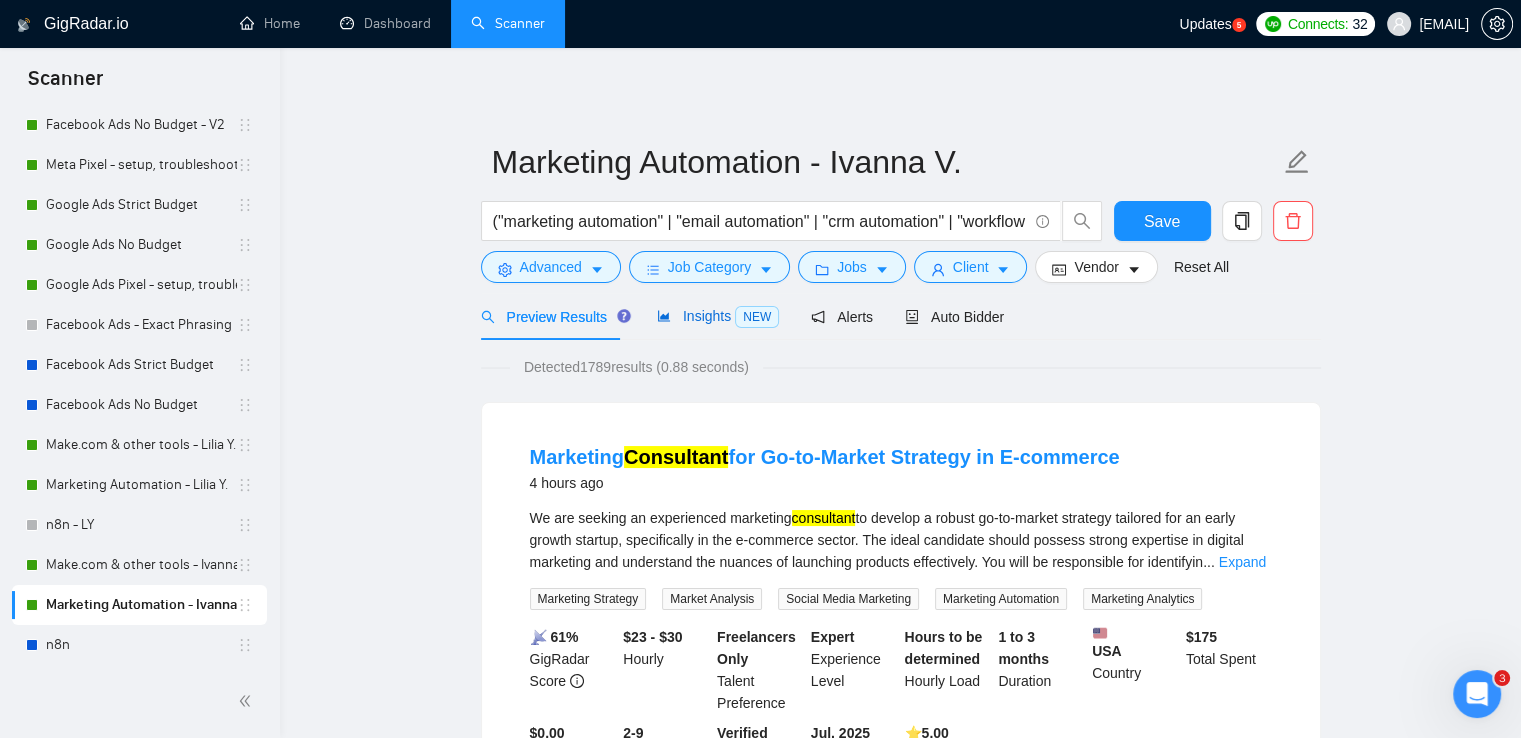 click on "Insights NEW" at bounding box center [718, 316] 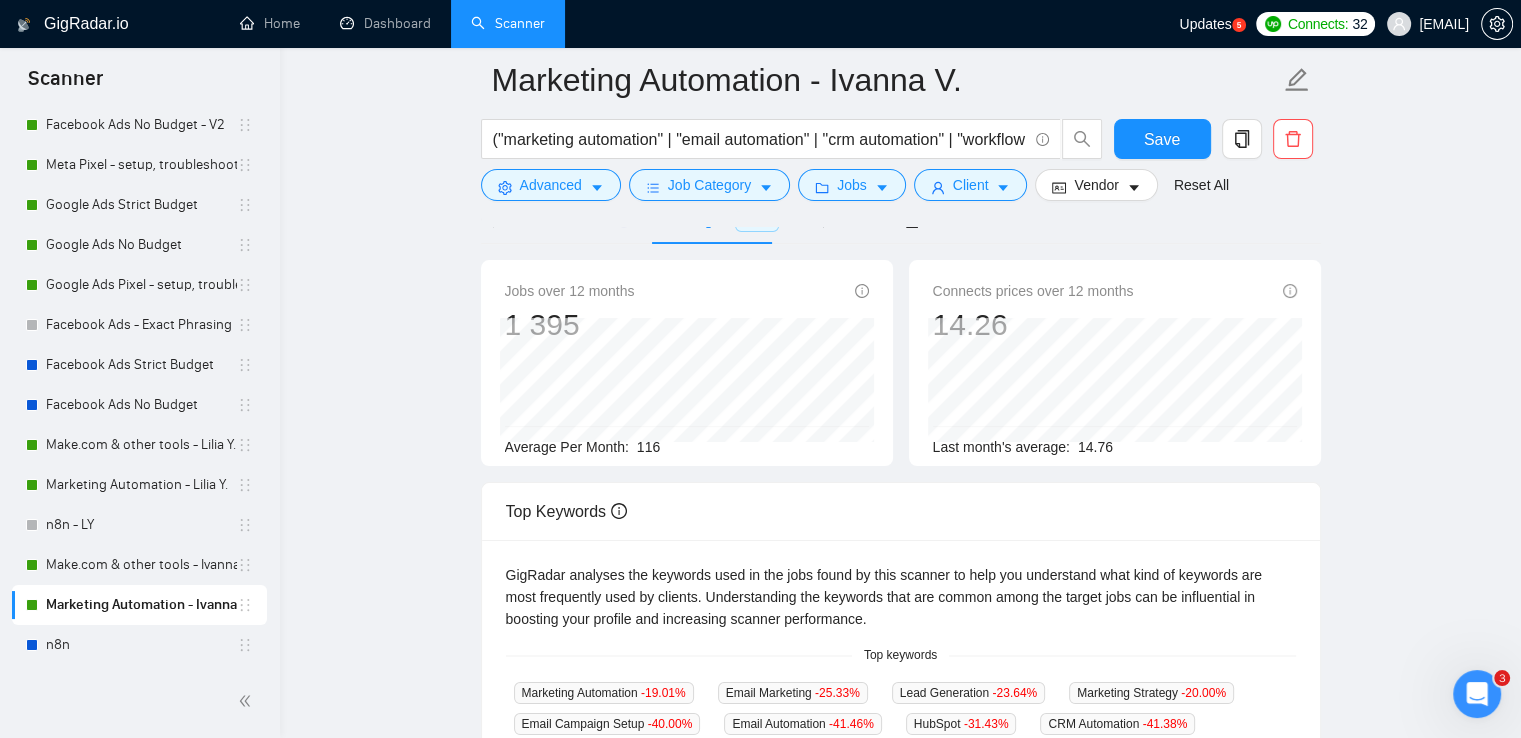 scroll, scrollTop: 200, scrollLeft: 0, axis: vertical 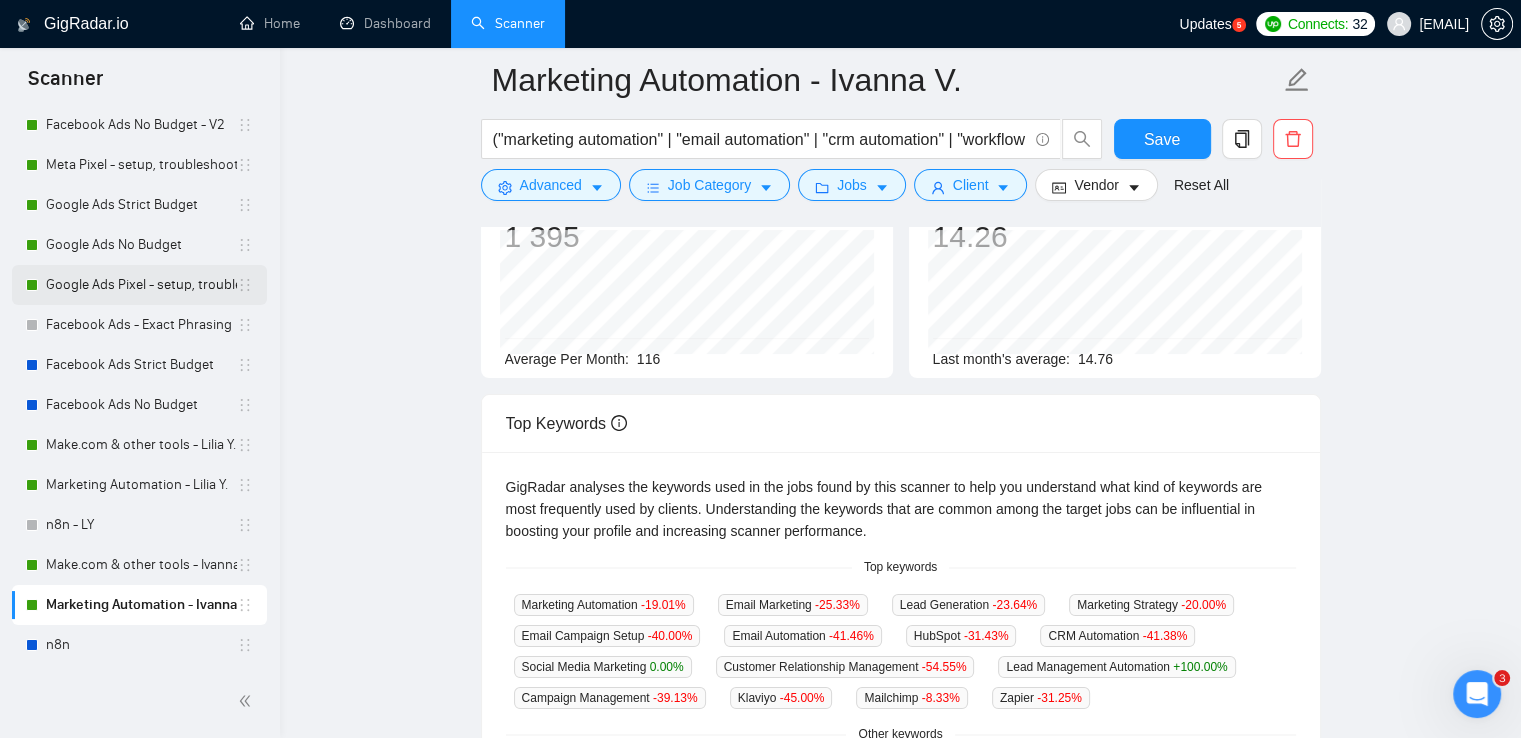 click on "Google Ads Pixel - setup, troubleshooting, tracking" at bounding box center (141, 285) 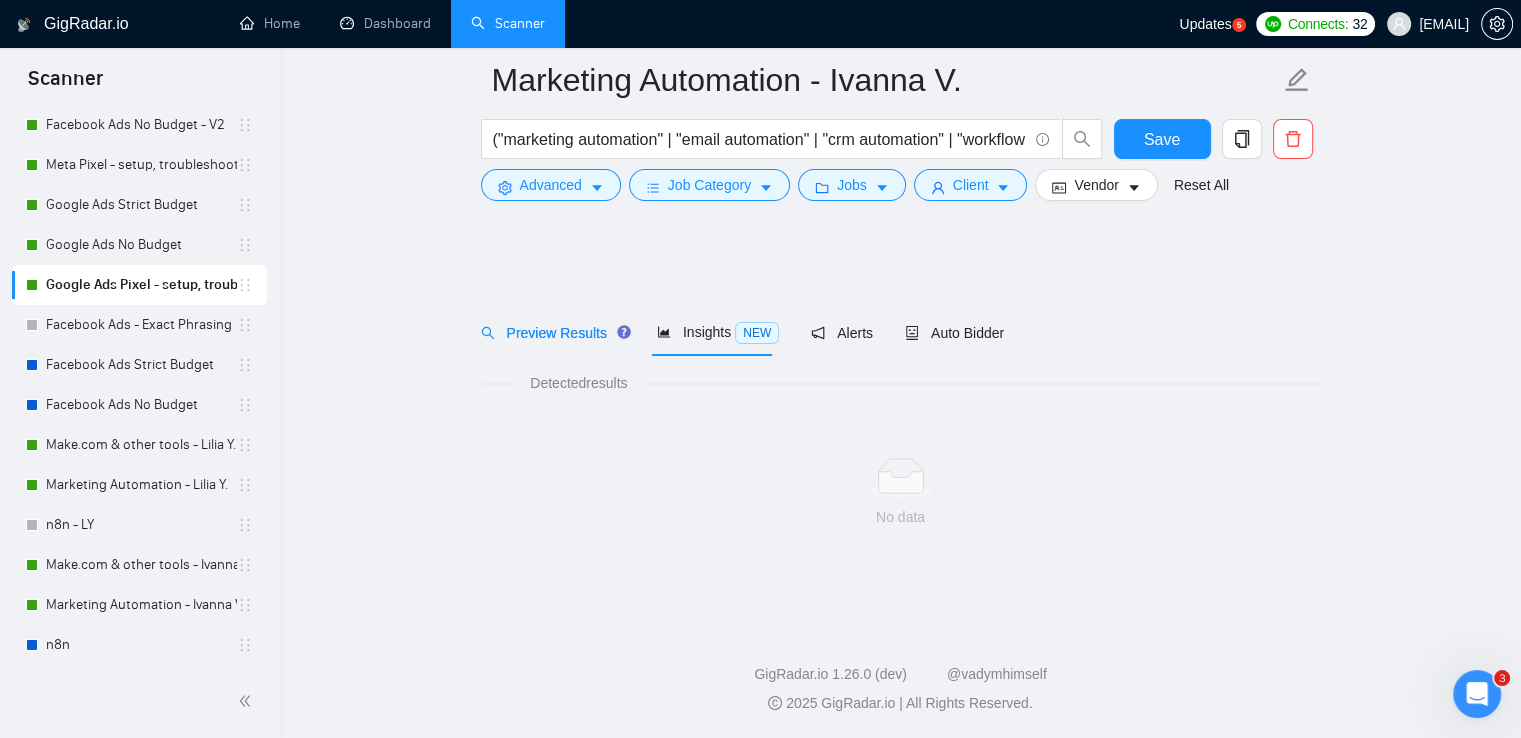 scroll, scrollTop: 0, scrollLeft: 0, axis: both 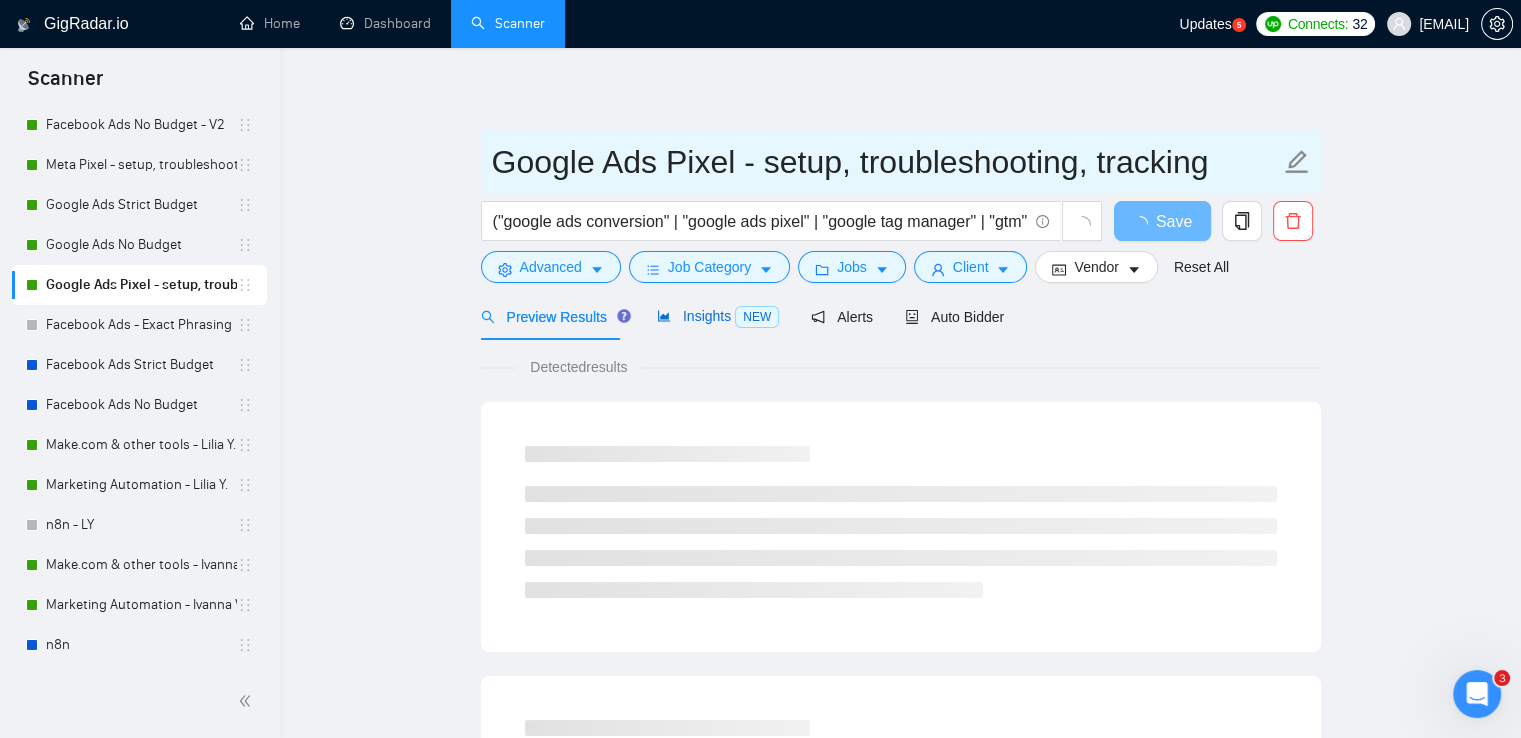 drag, startPoint x: 687, startPoint y: 323, endPoint x: 724, endPoint y: 149, distance: 177.89041 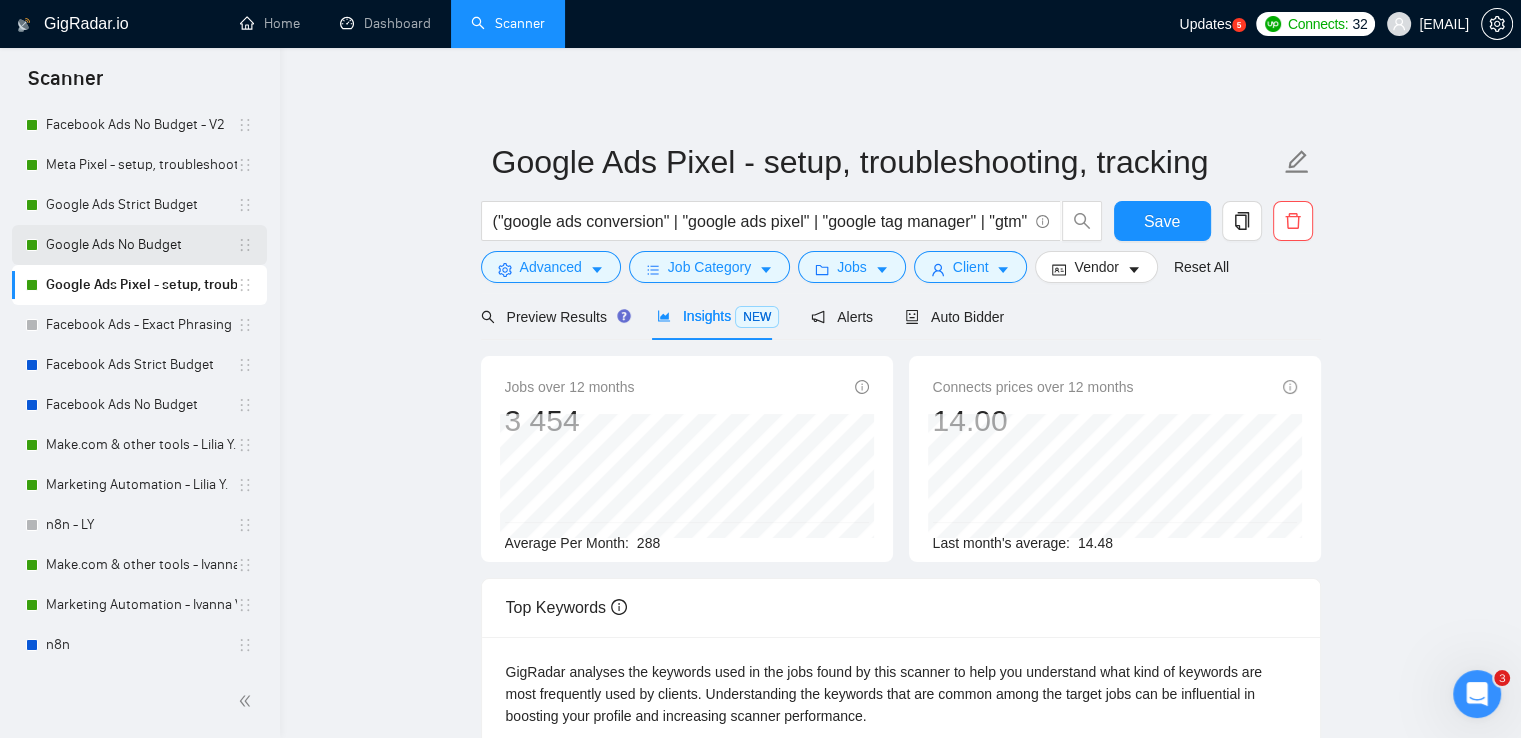 click on "Google Ads No Budget" at bounding box center [141, 245] 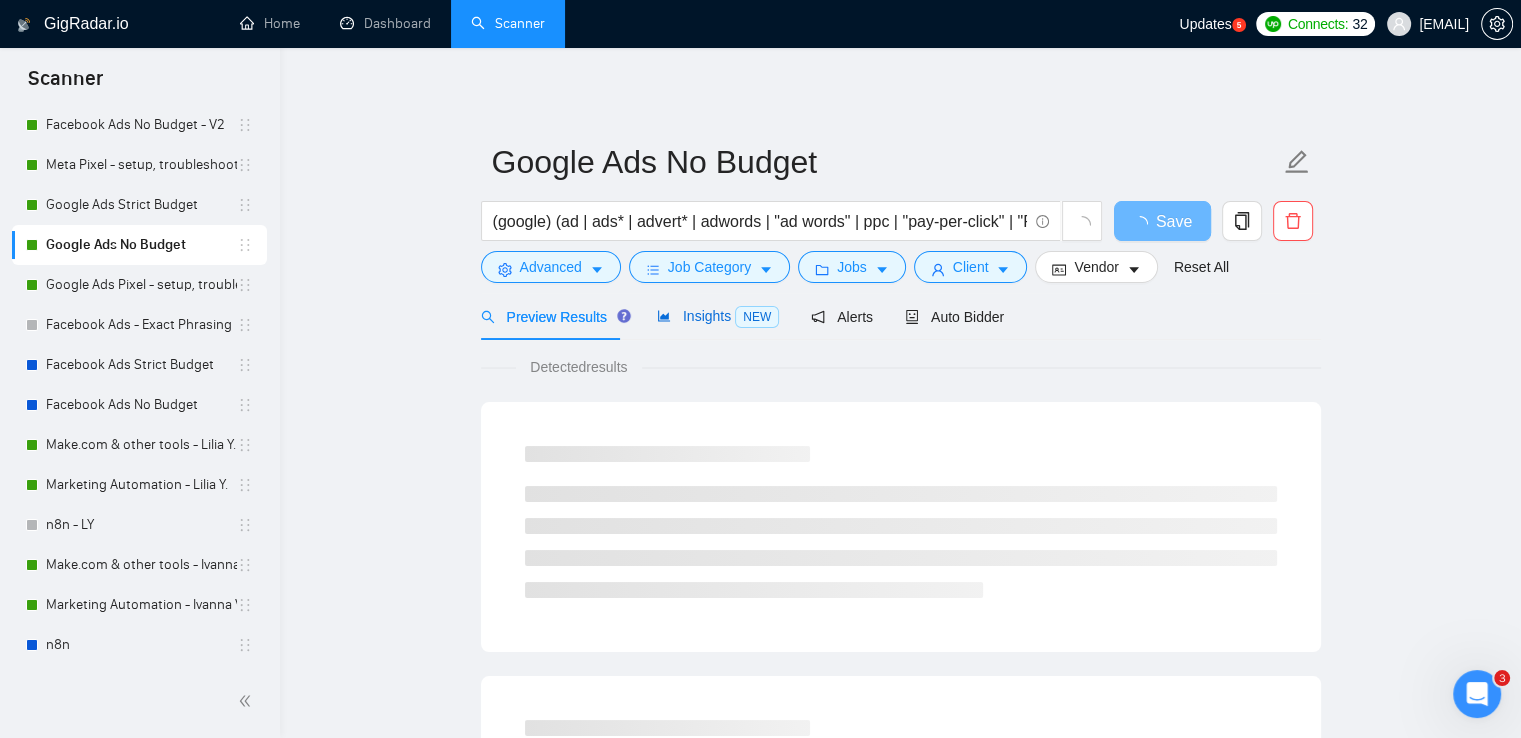 click on "Insights NEW" at bounding box center (718, 316) 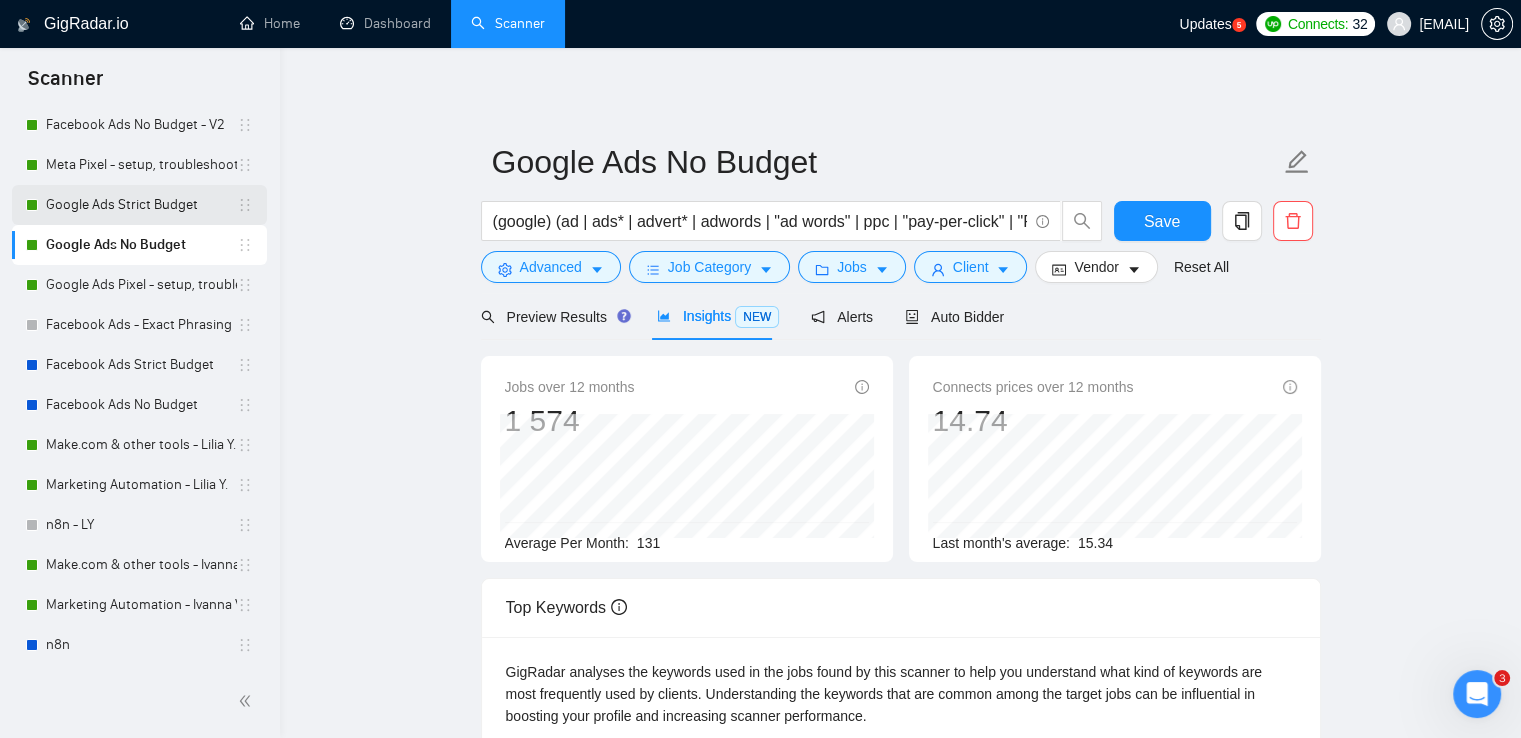 click on "Google Ads Strict Budget" at bounding box center (141, 205) 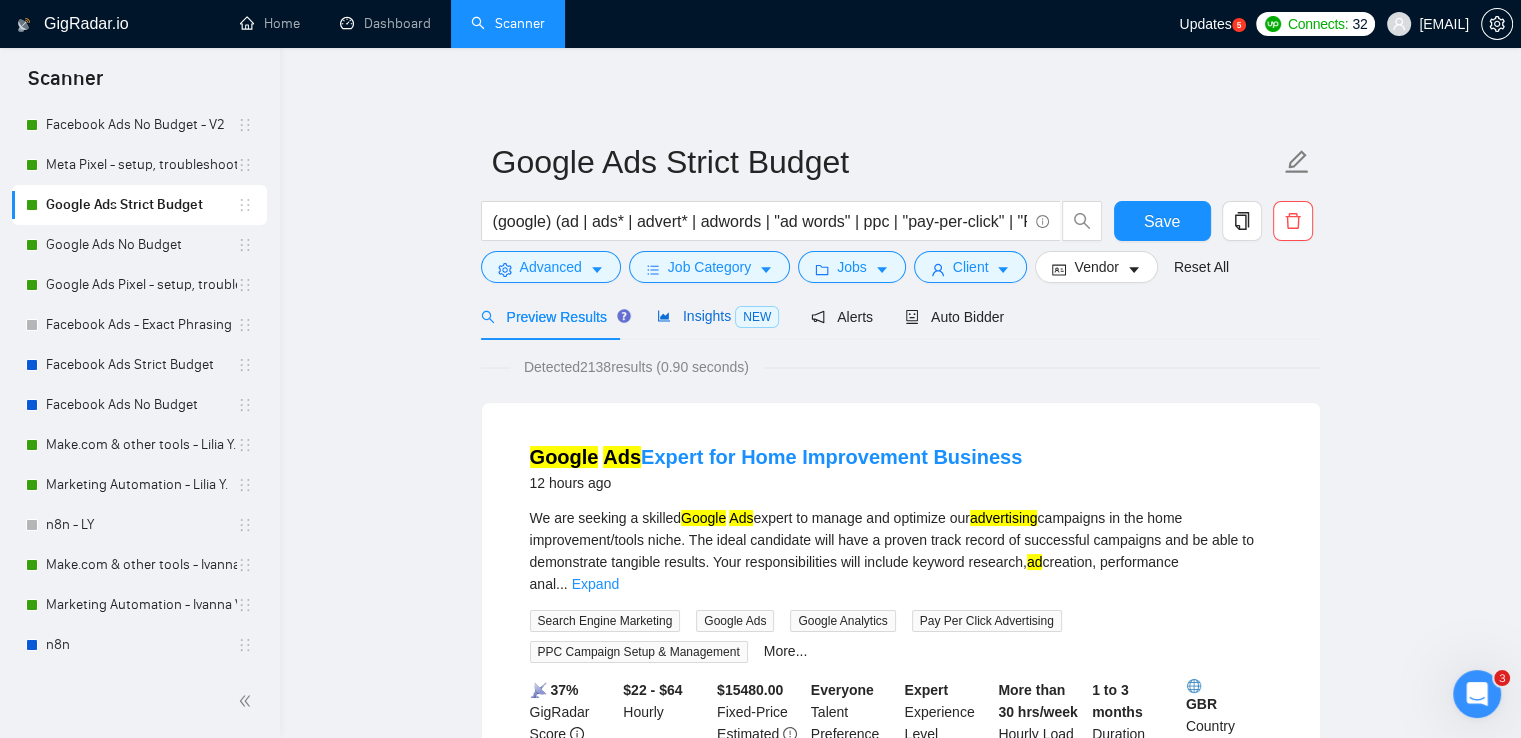 click on "Insights NEW" at bounding box center (718, 316) 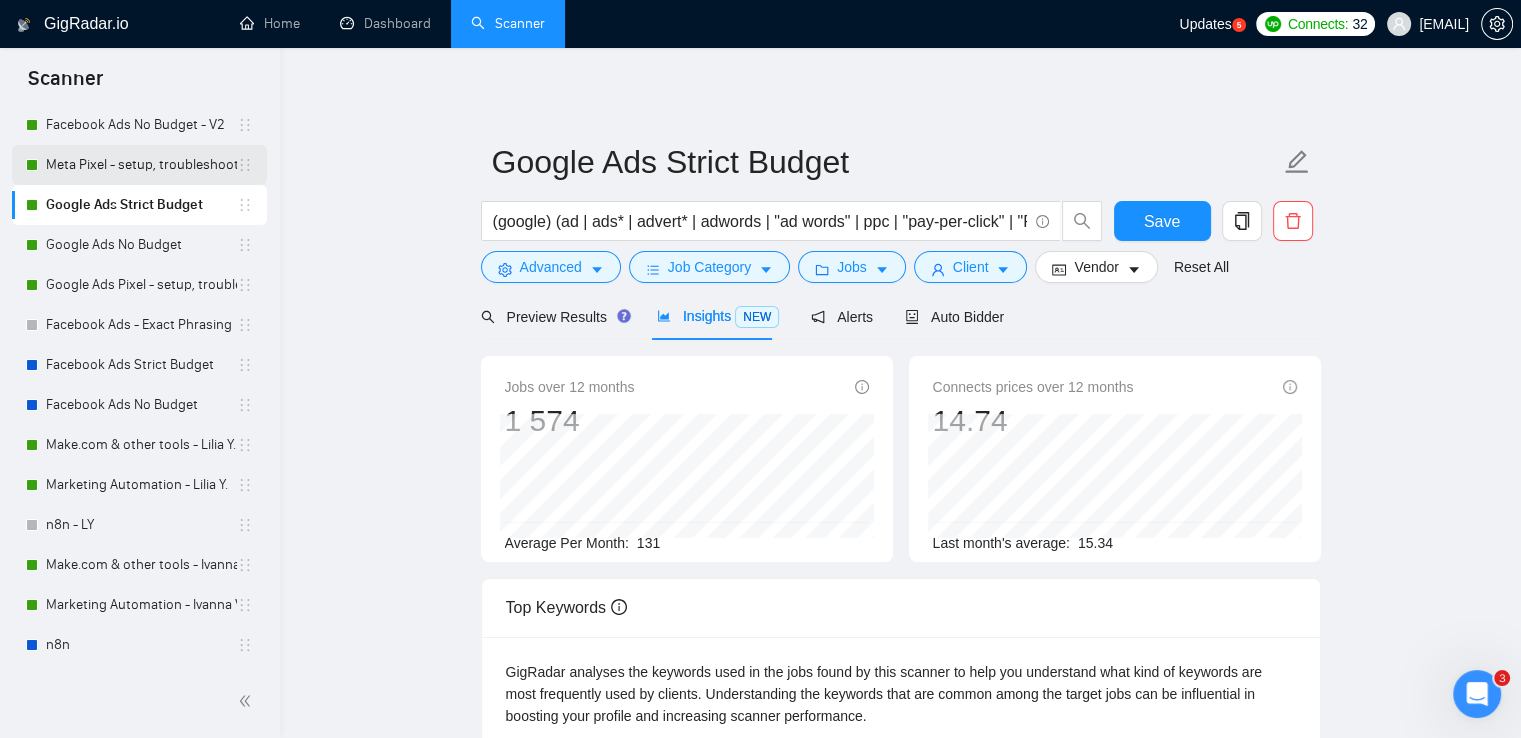 click on "Meta Pixel - setup, troubleshooting, tracking" at bounding box center (141, 165) 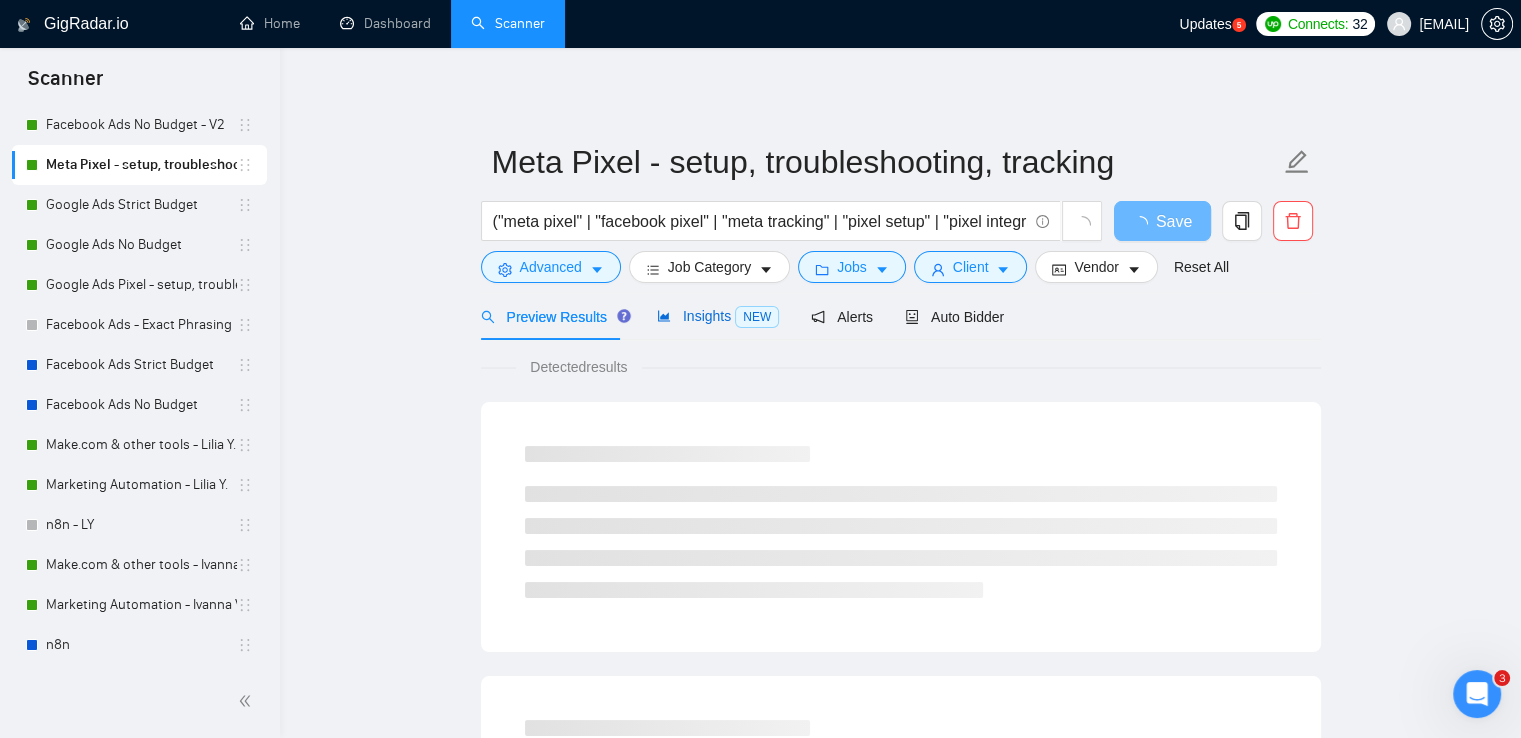 click on "Insights NEW" at bounding box center (718, 316) 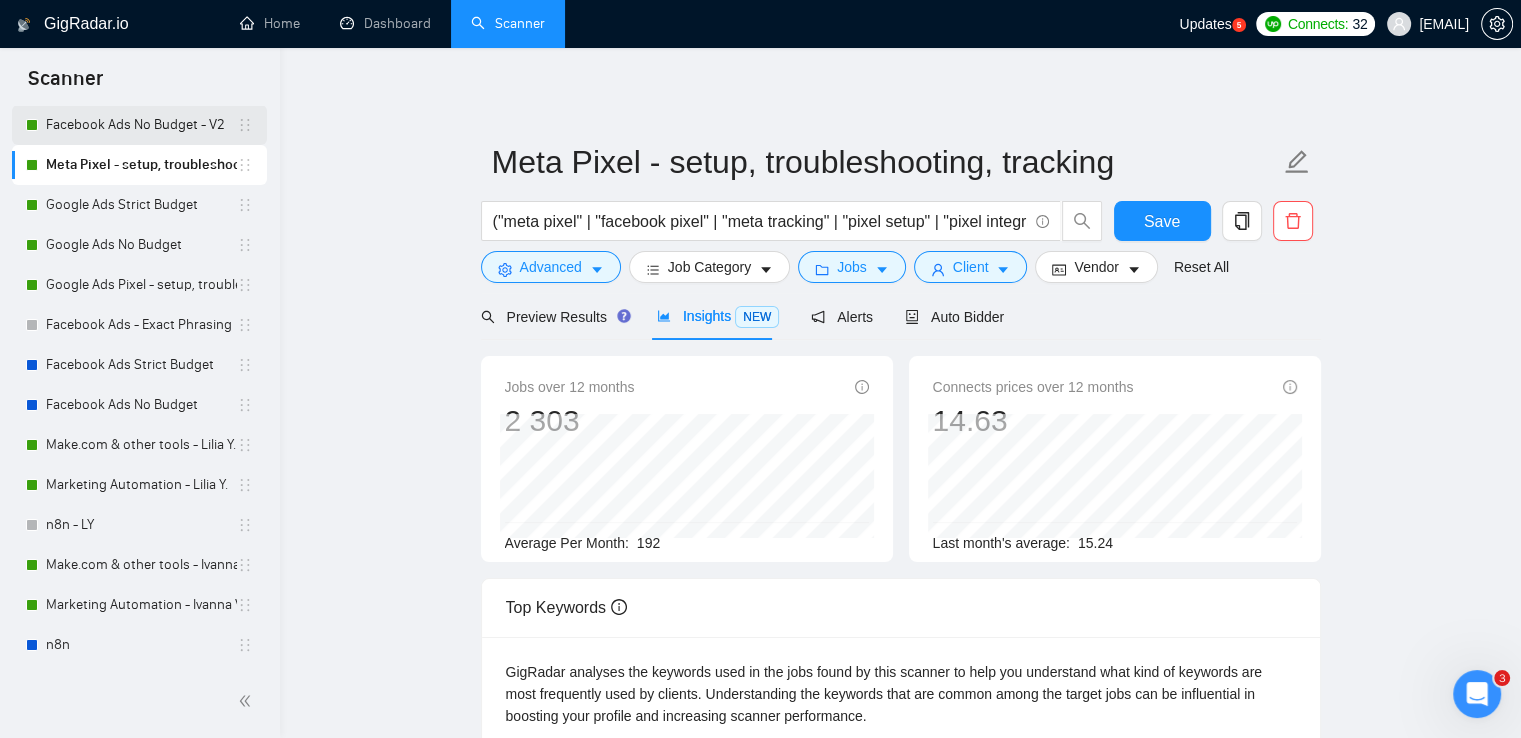 click on "Facebook Ads No Budget - V2" at bounding box center (141, 125) 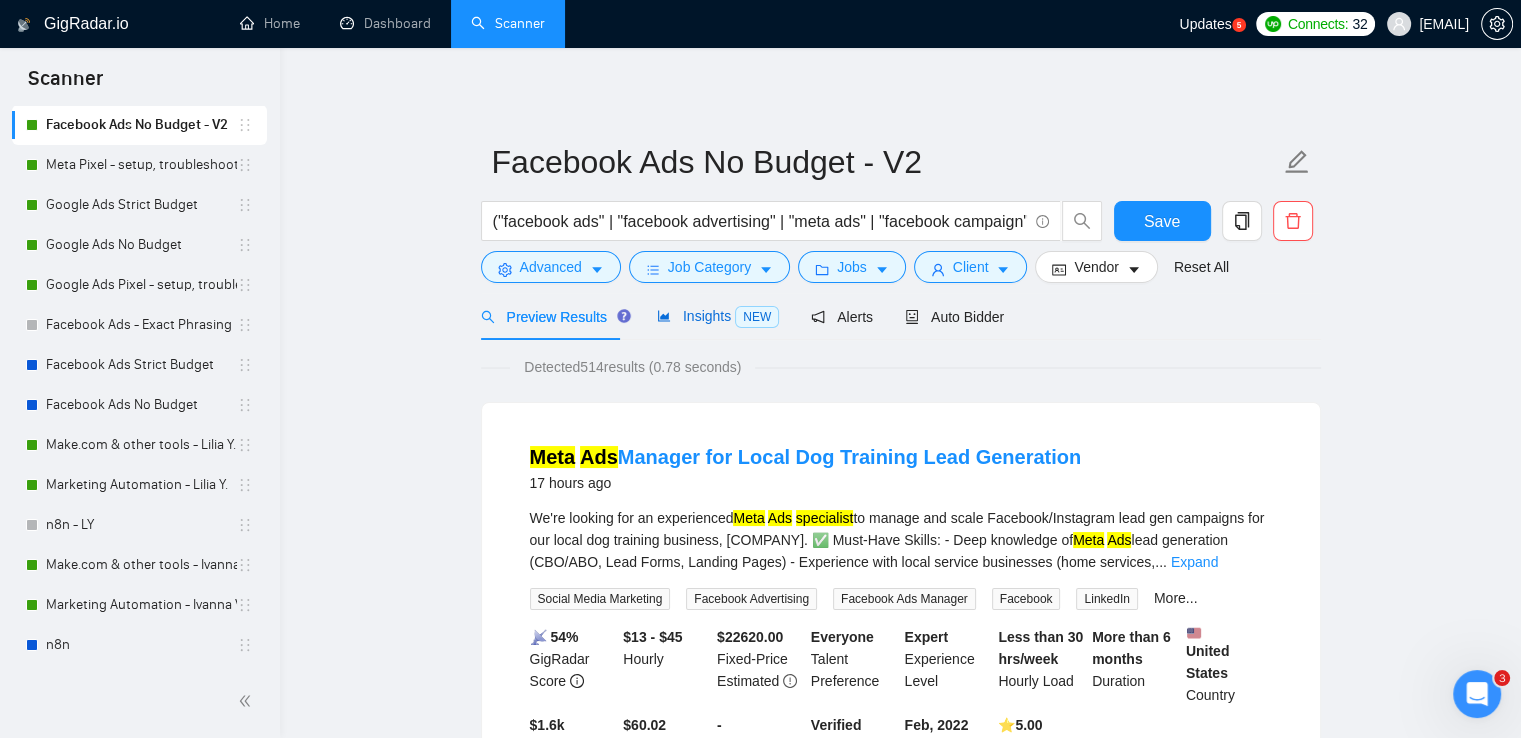 click on "Insights NEW" at bounding box center [718, 316] 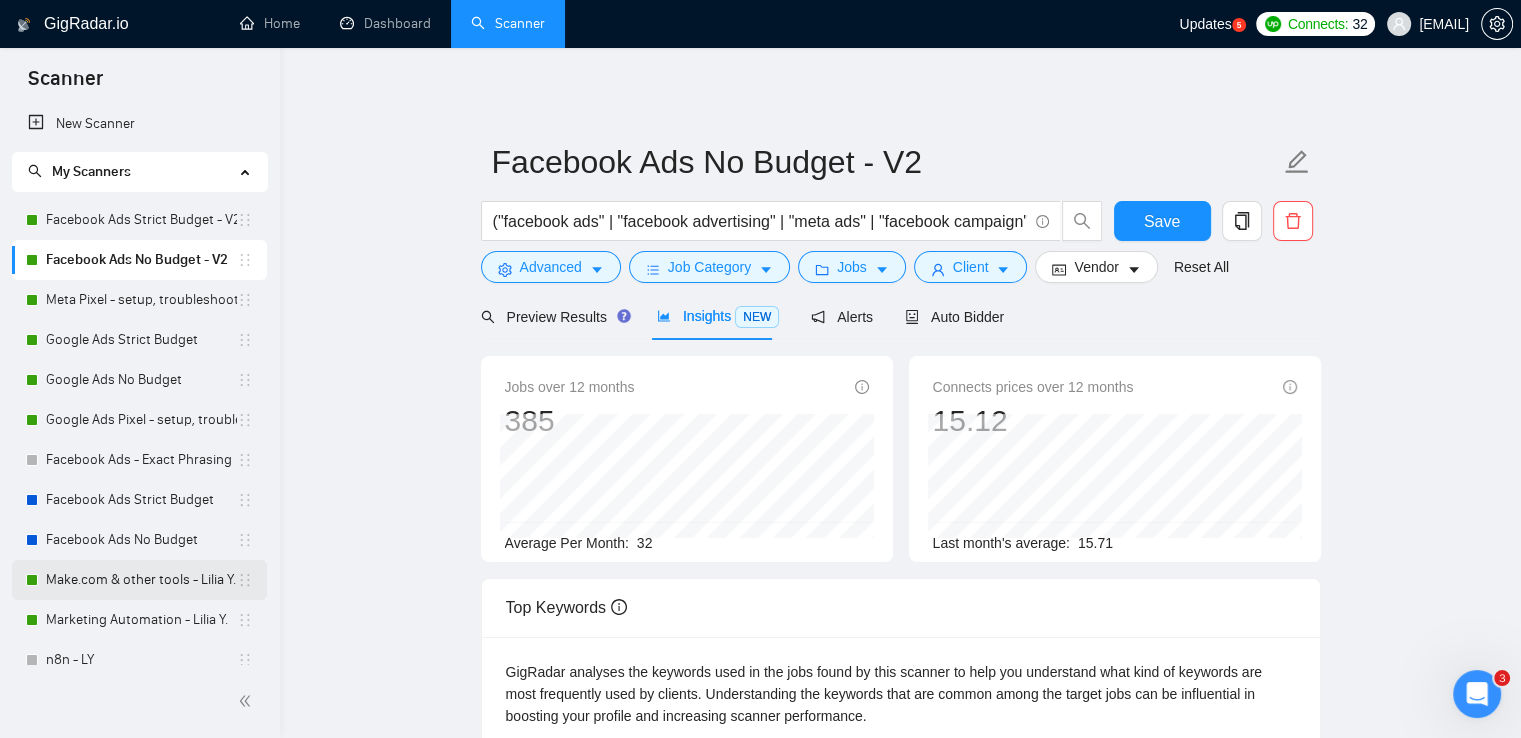 scroll, scrollTop: 0, scrollLeft: 0, axis: both 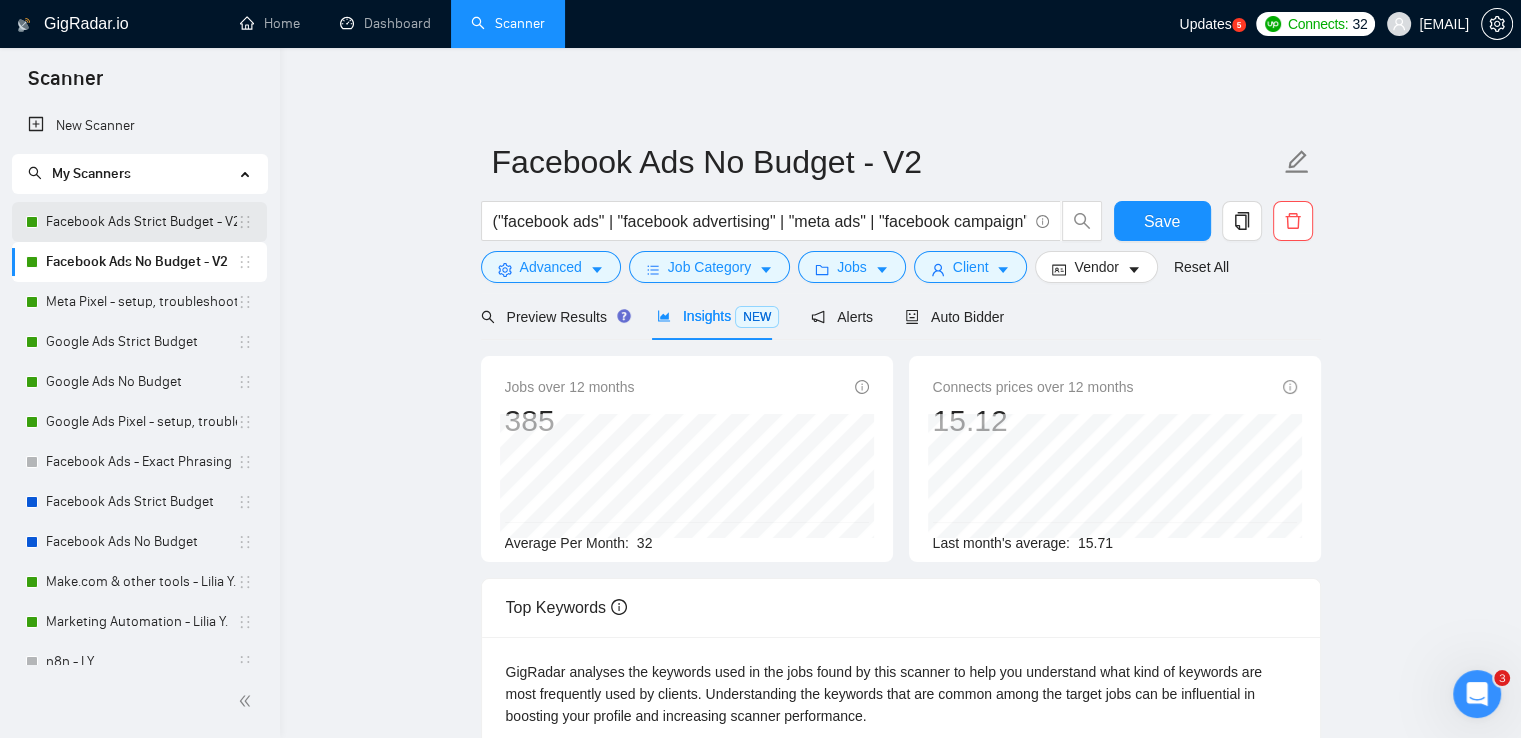 click on "Facebook Ads Strict Budget - V2" at bounding box center (141, 222) 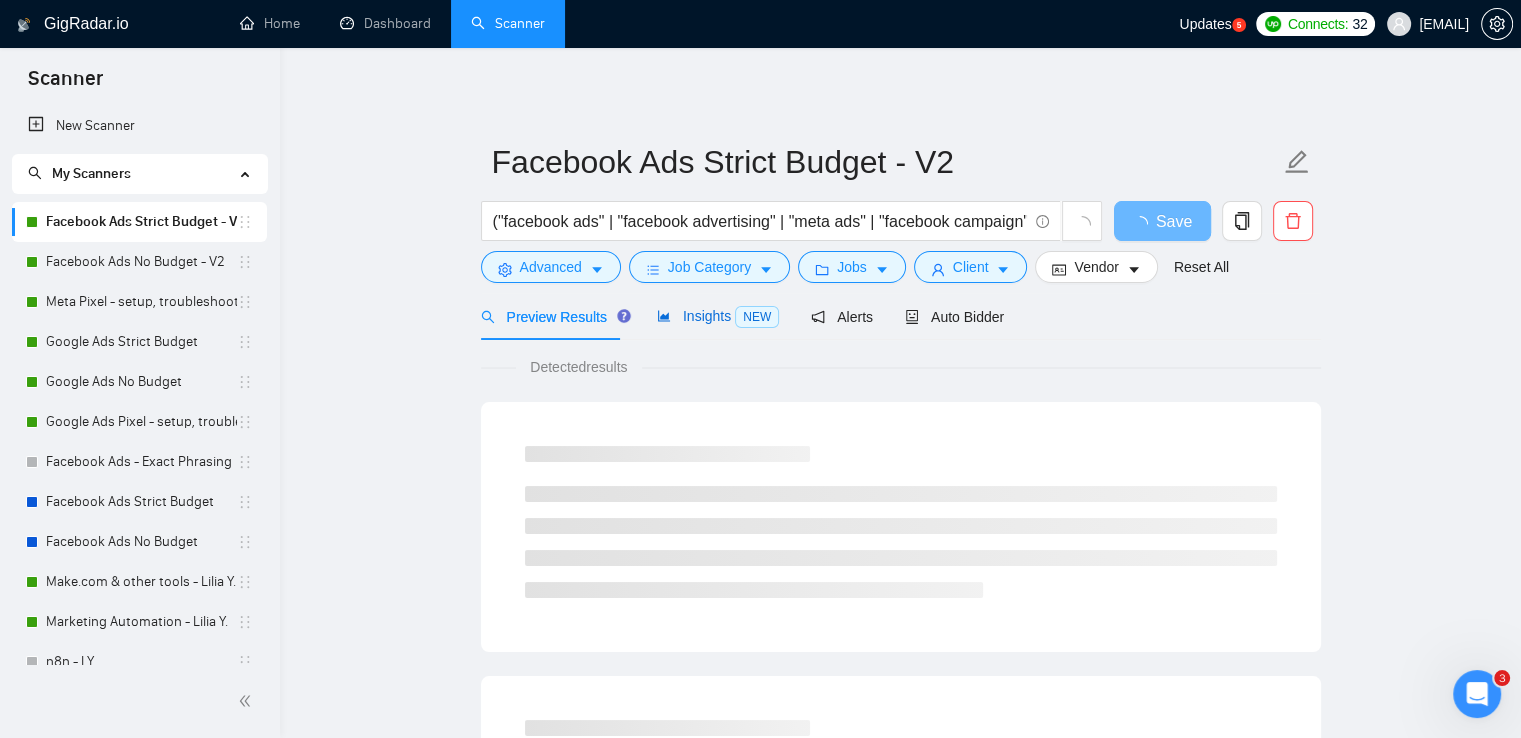 click on "Insights NEW" at bounding box center [718, 316] 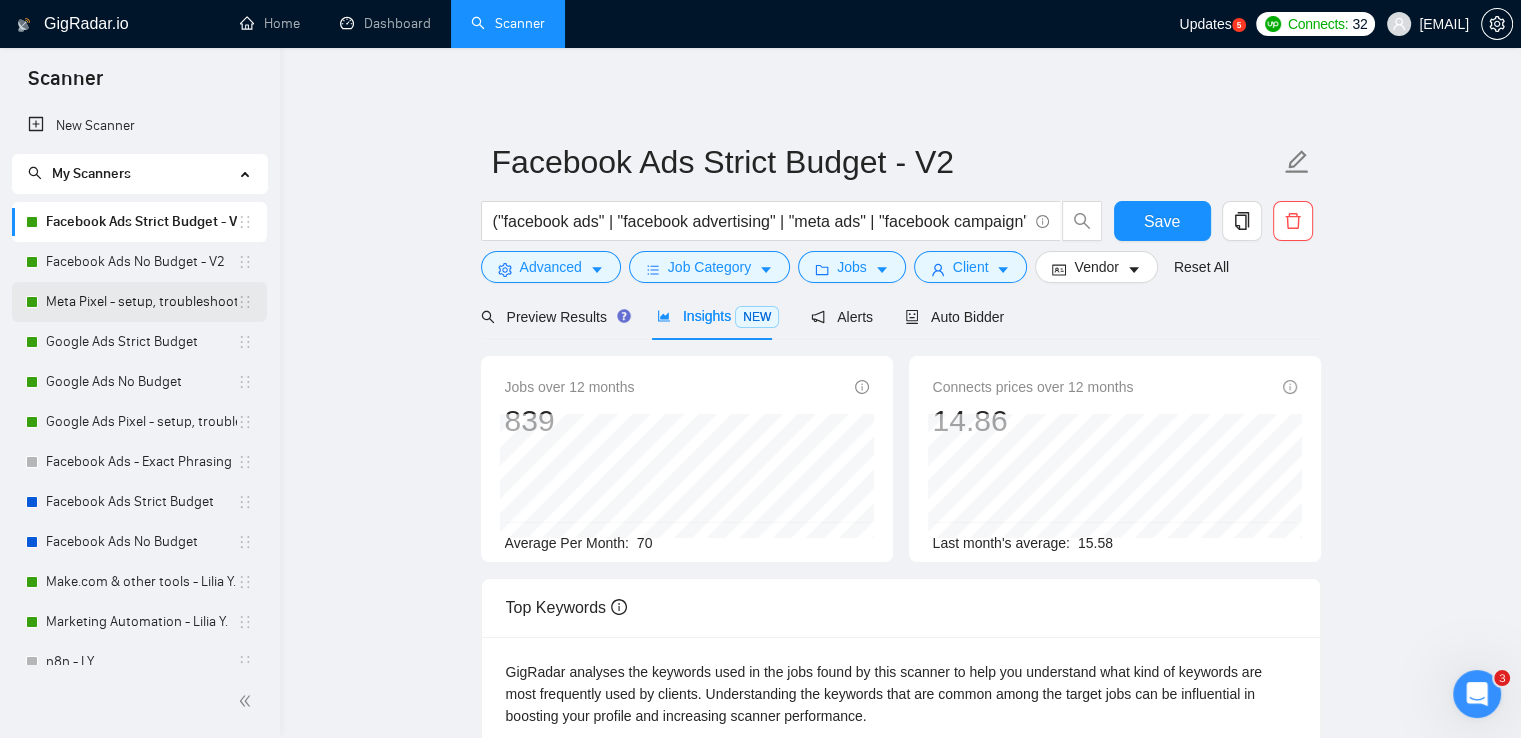 click on "Meta Pixel - setup, troubleshooting, tracking" at bounding box center [141, 302] 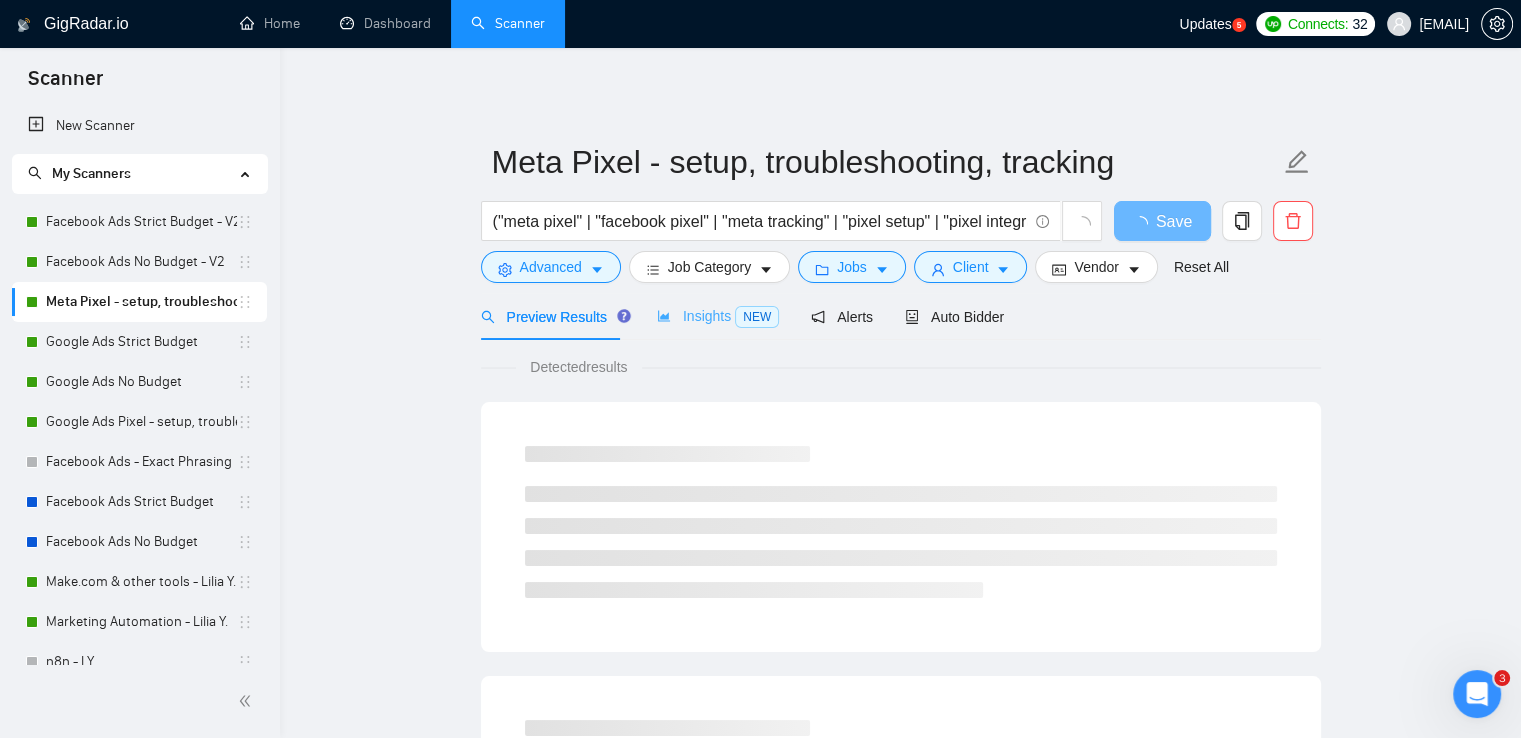 click on "Insights NEW" at bounding box center (718, 316) 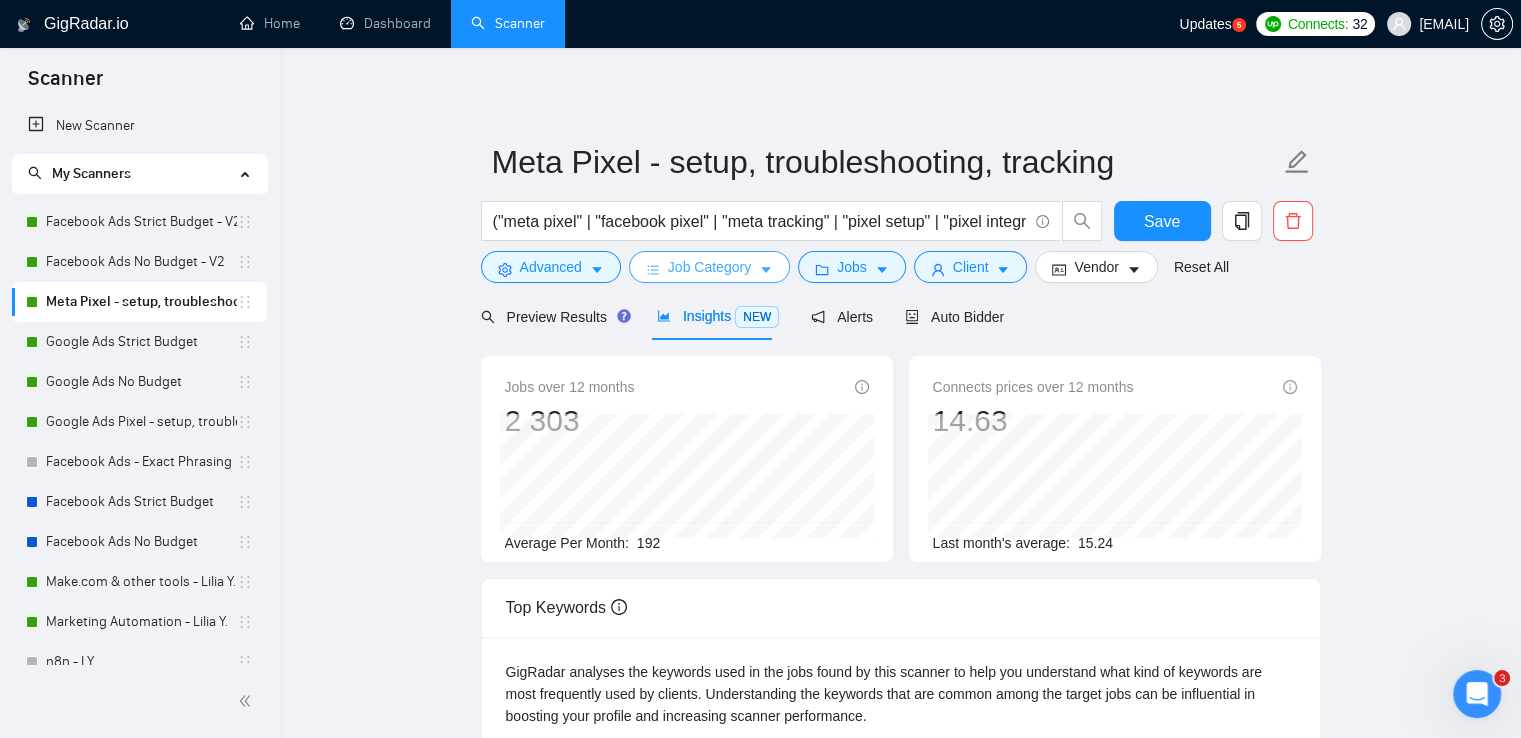 click 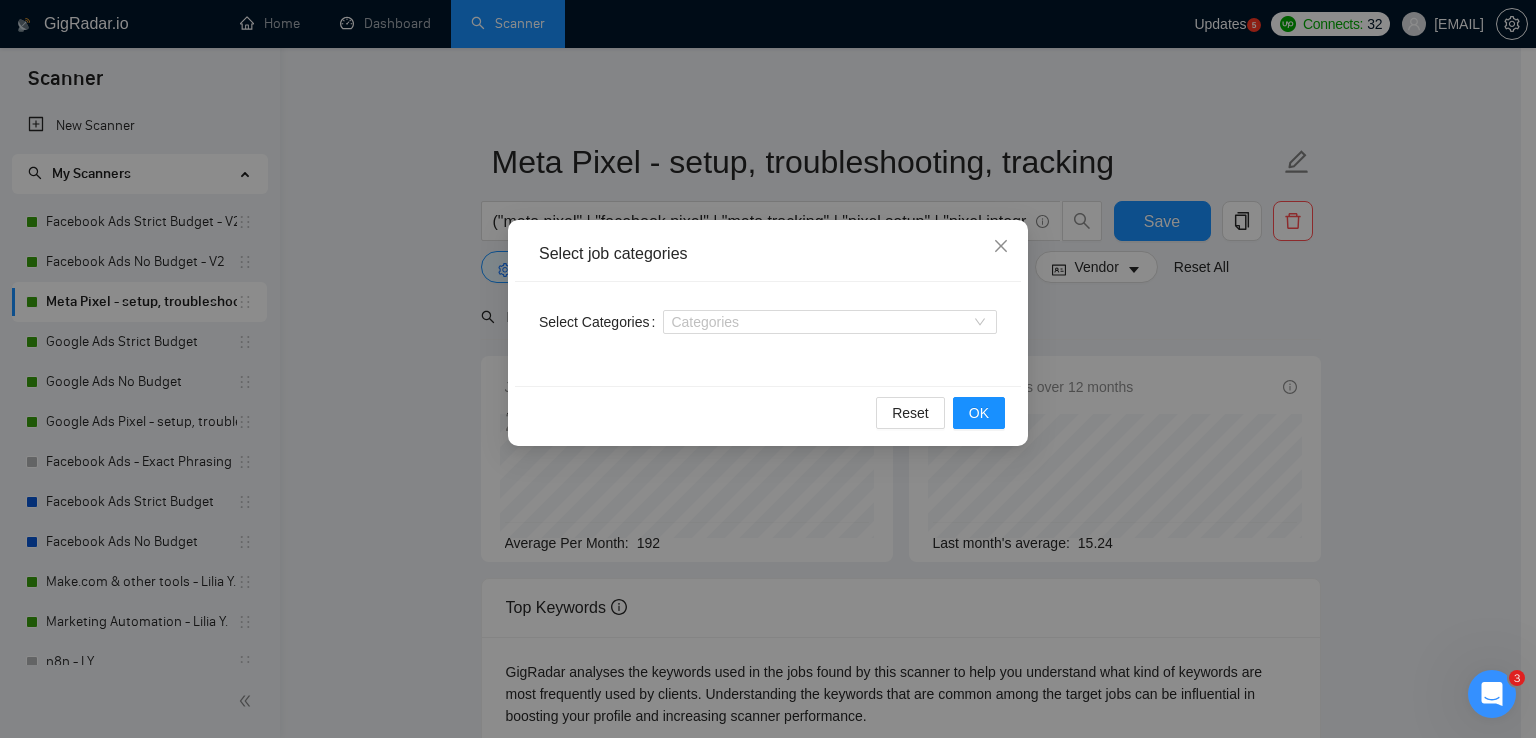 click on "Select job categories Select Categories   Categories Reset OK" at bounding box center (768, 369) 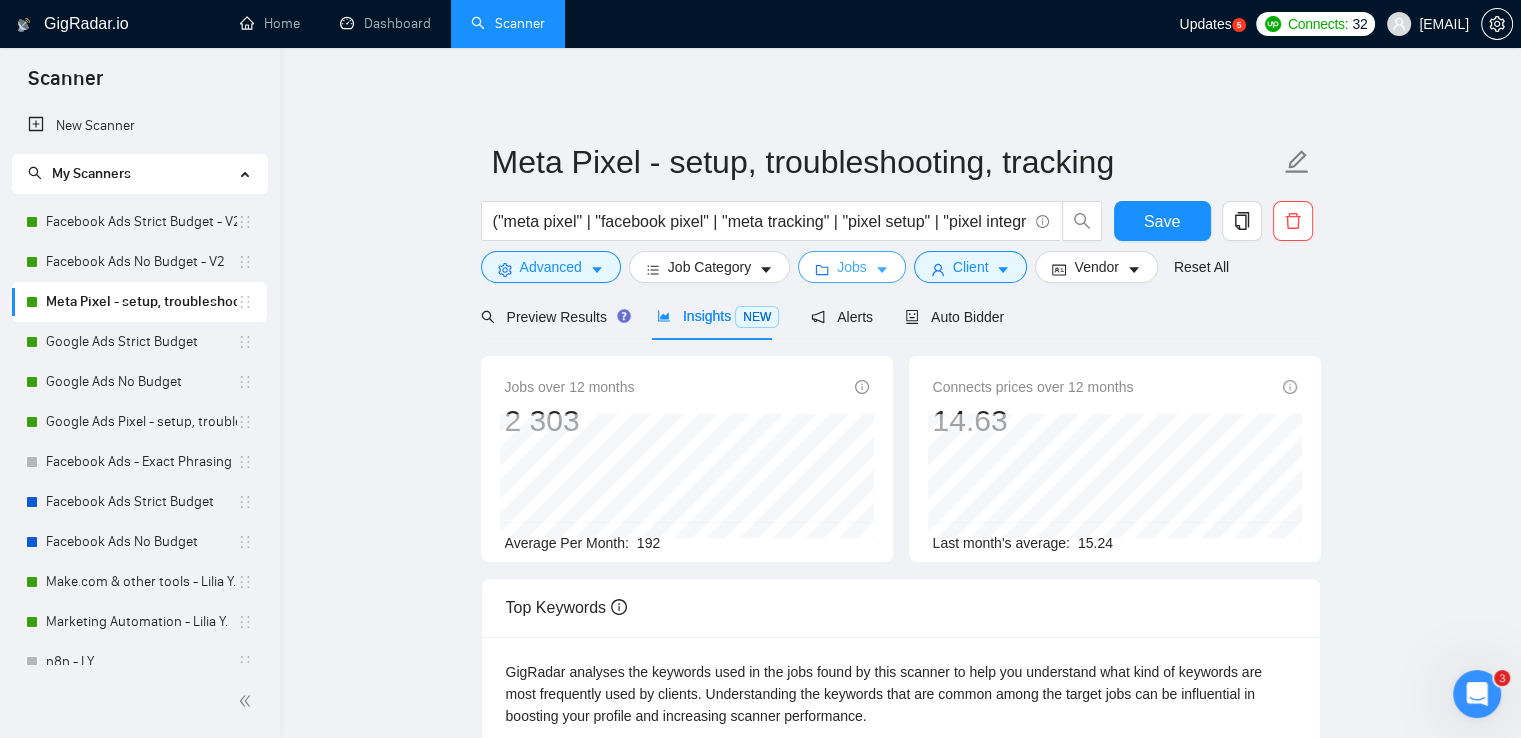 click 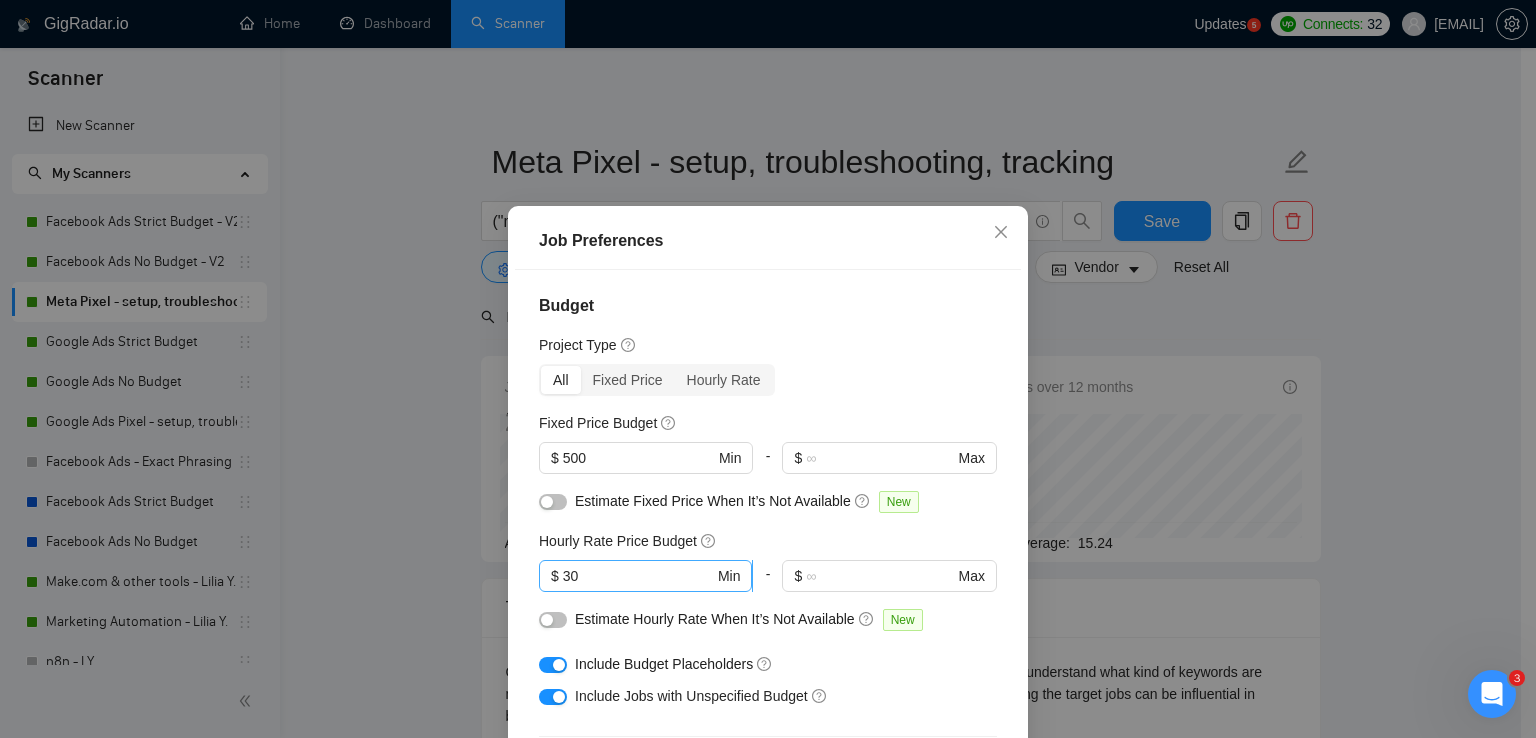 click on "30" at bounding box center [638, 576] 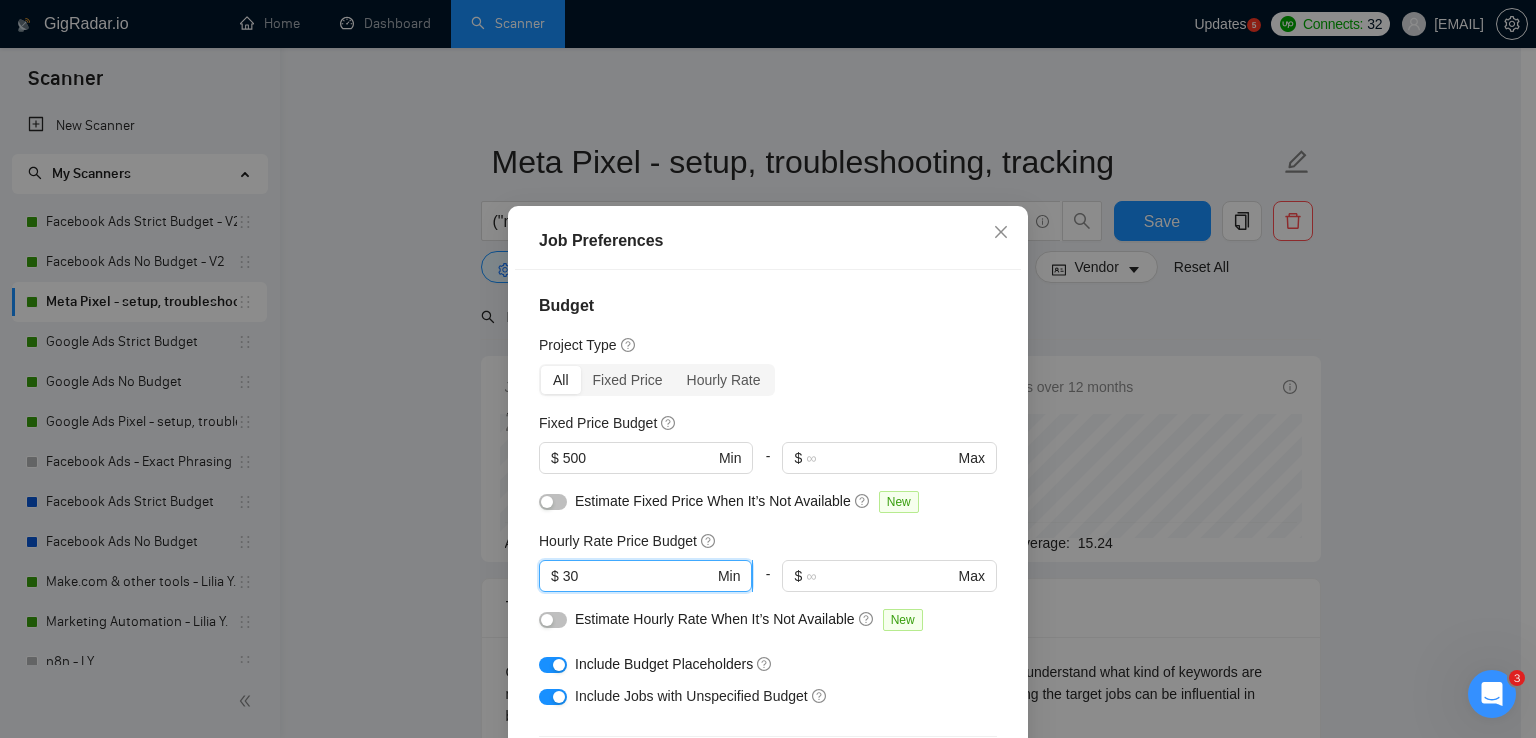 type on "3" 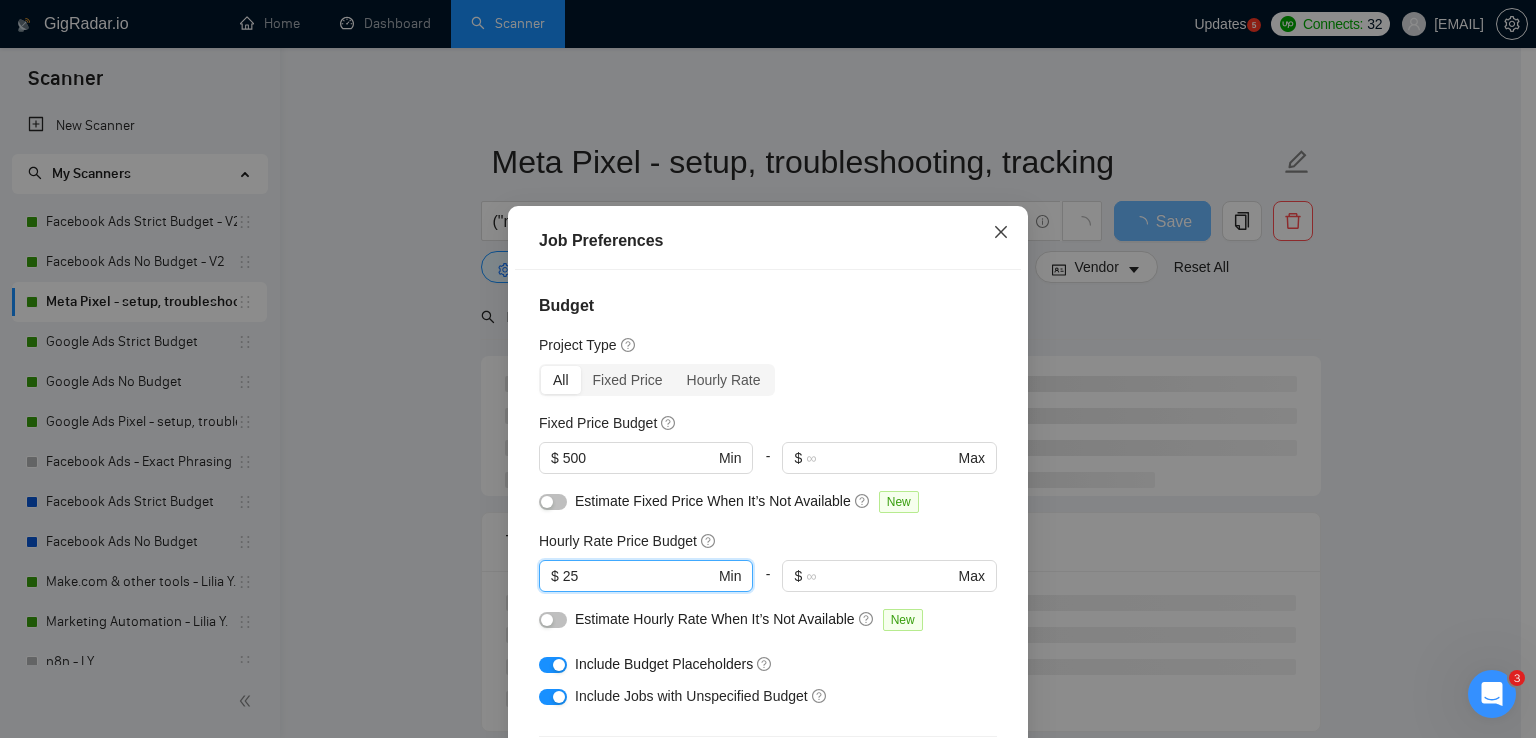type on "25" 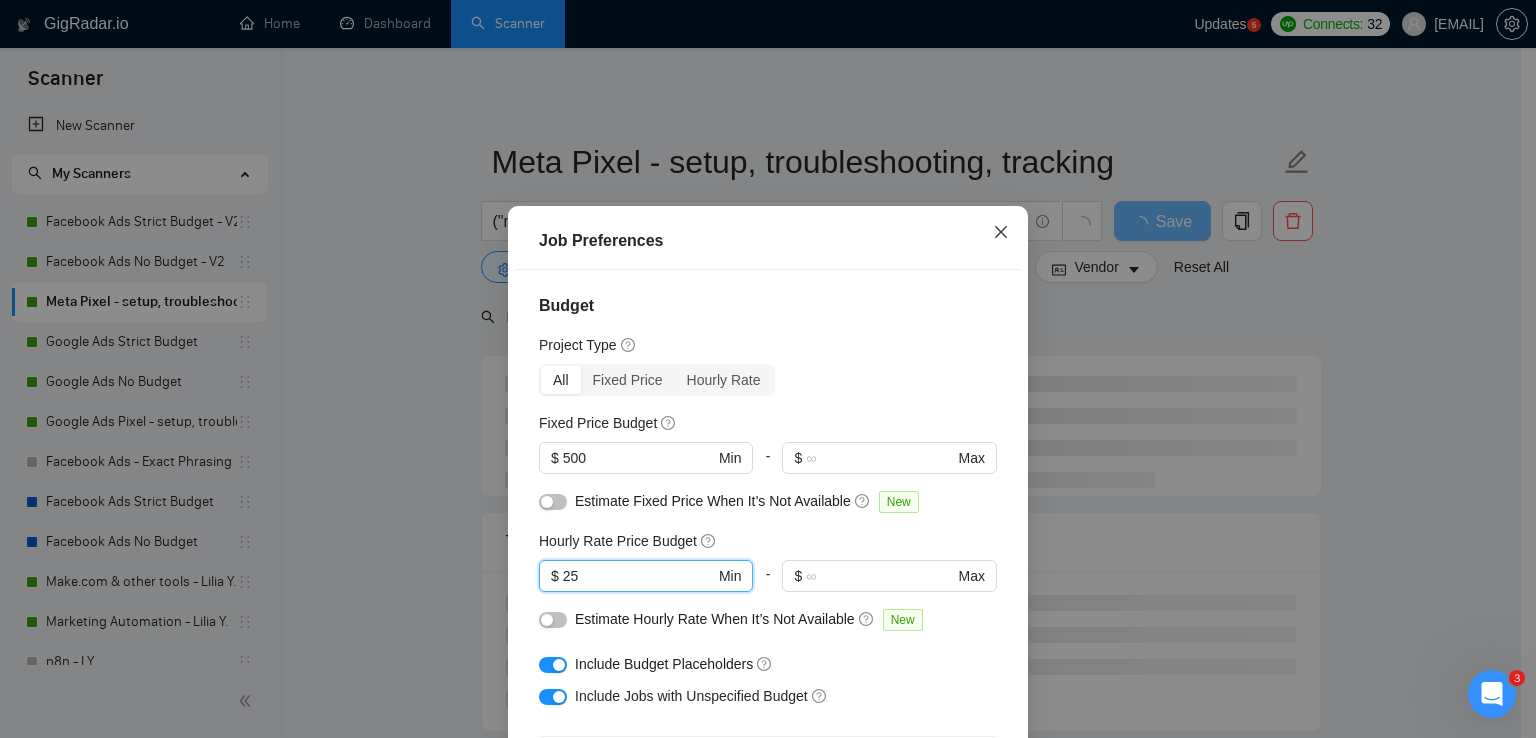 click 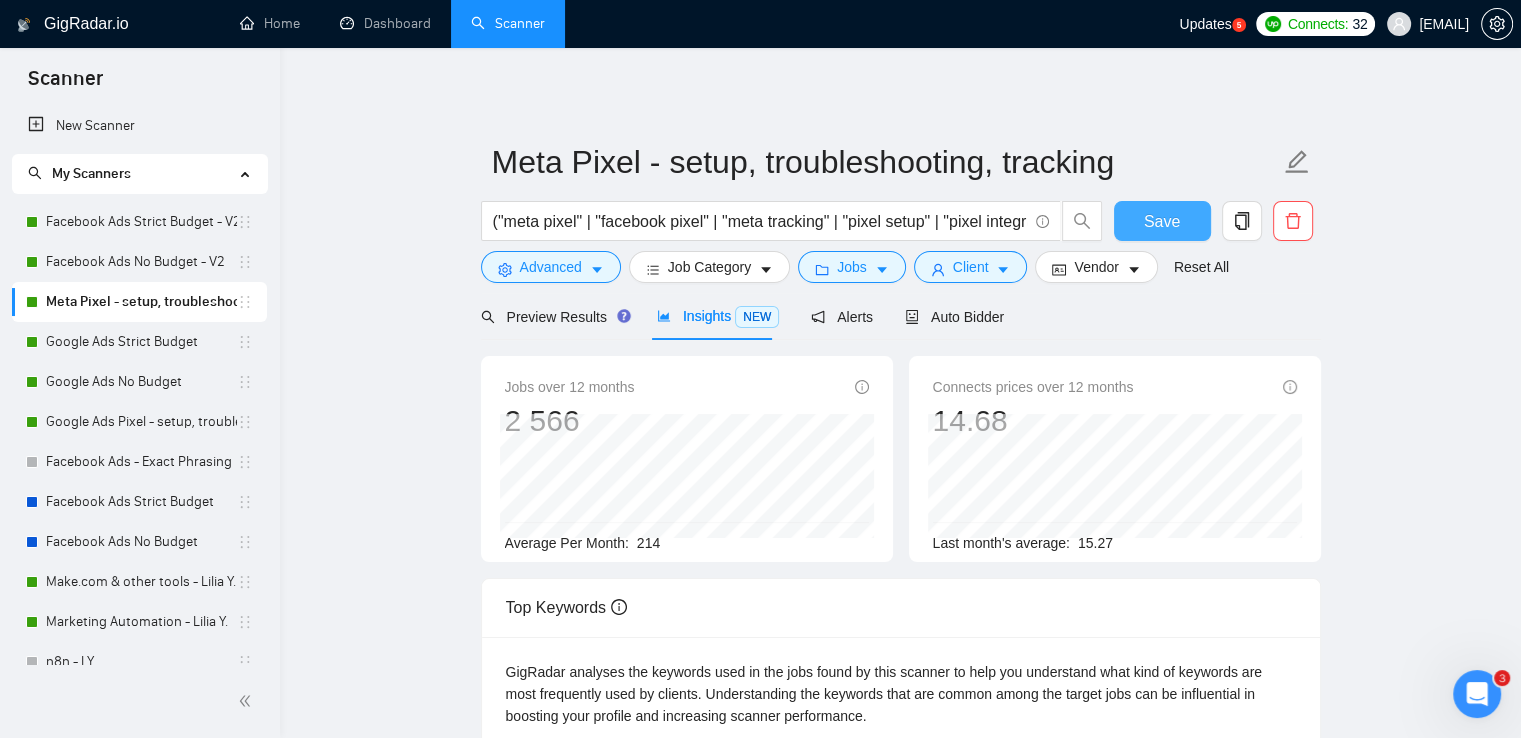 click on "Save" at bounding box center [1162, 221] 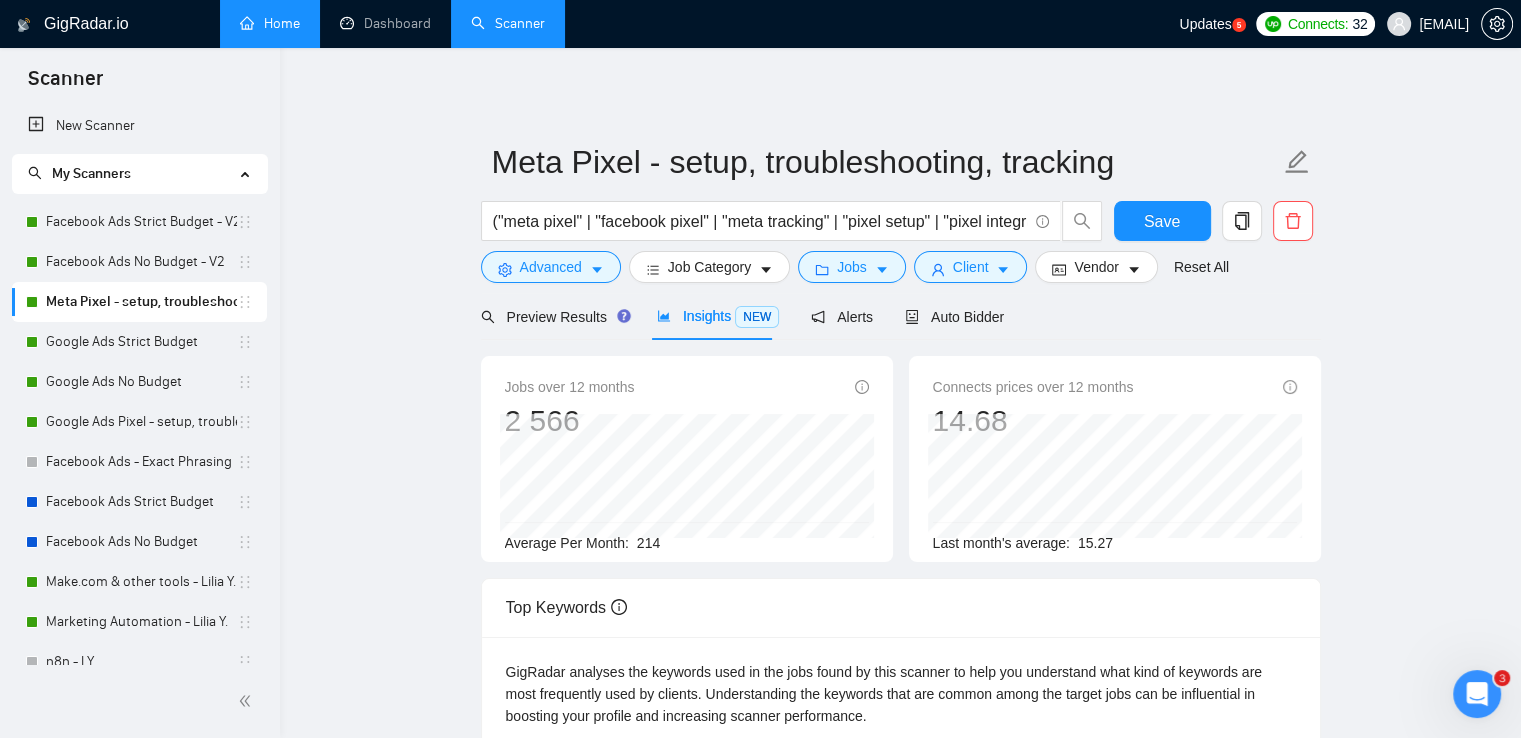 click on "Home" at bounding box center (270, 23) 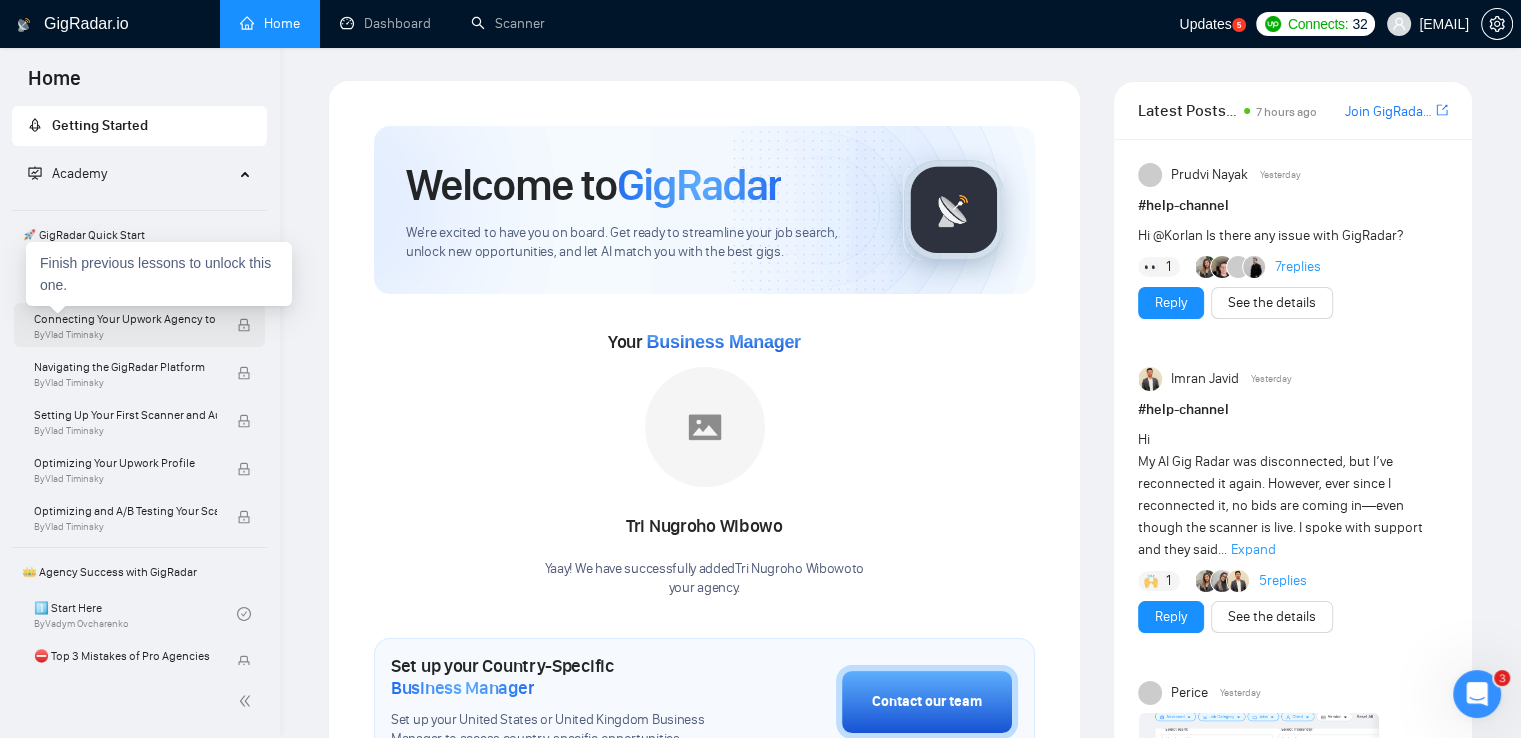 click on "By  [FIRST] [LAST]" at bounding box center (125, 335) 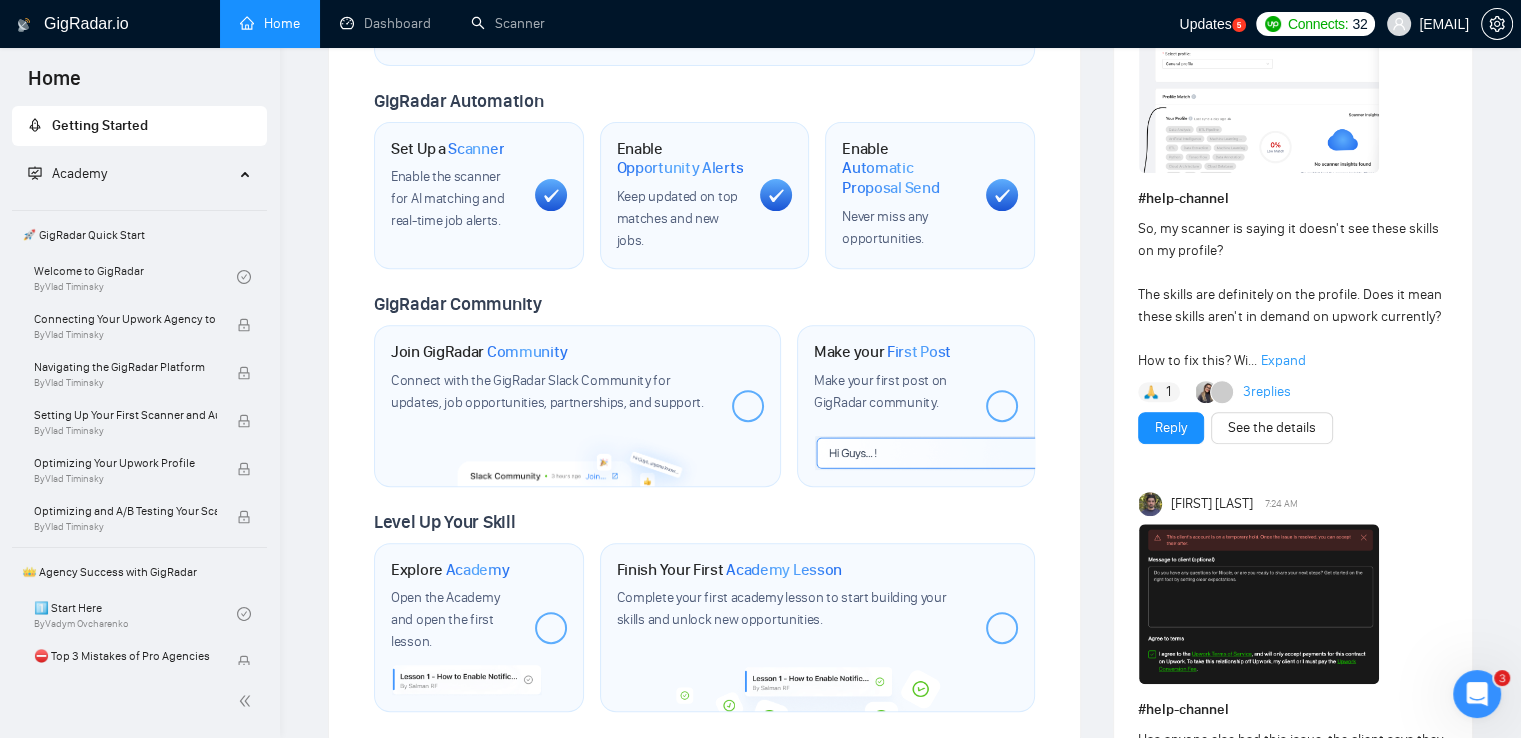 scroll, scrollTop: 900, scrollLeft: 0, axis: vertical 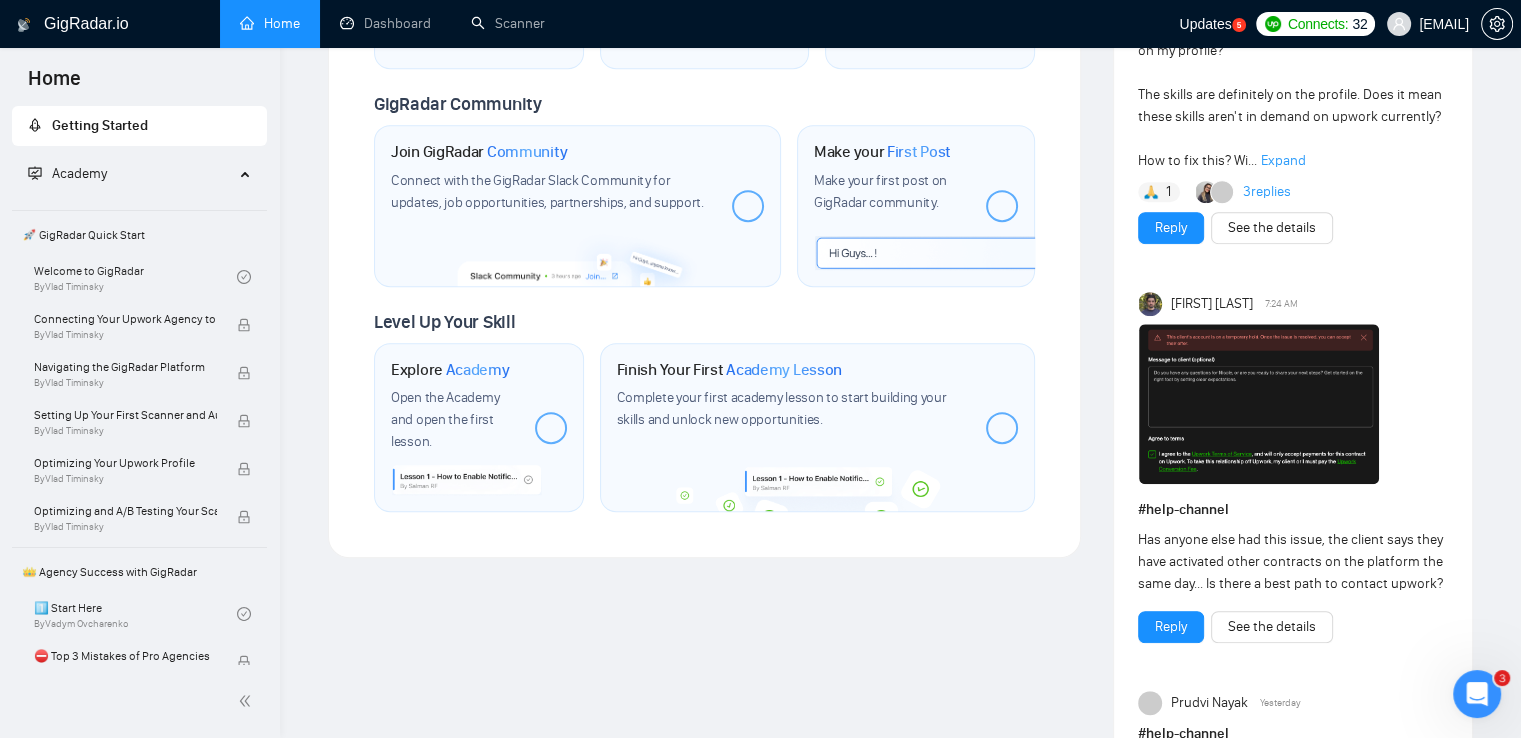 click at bounding box center (748, 206) 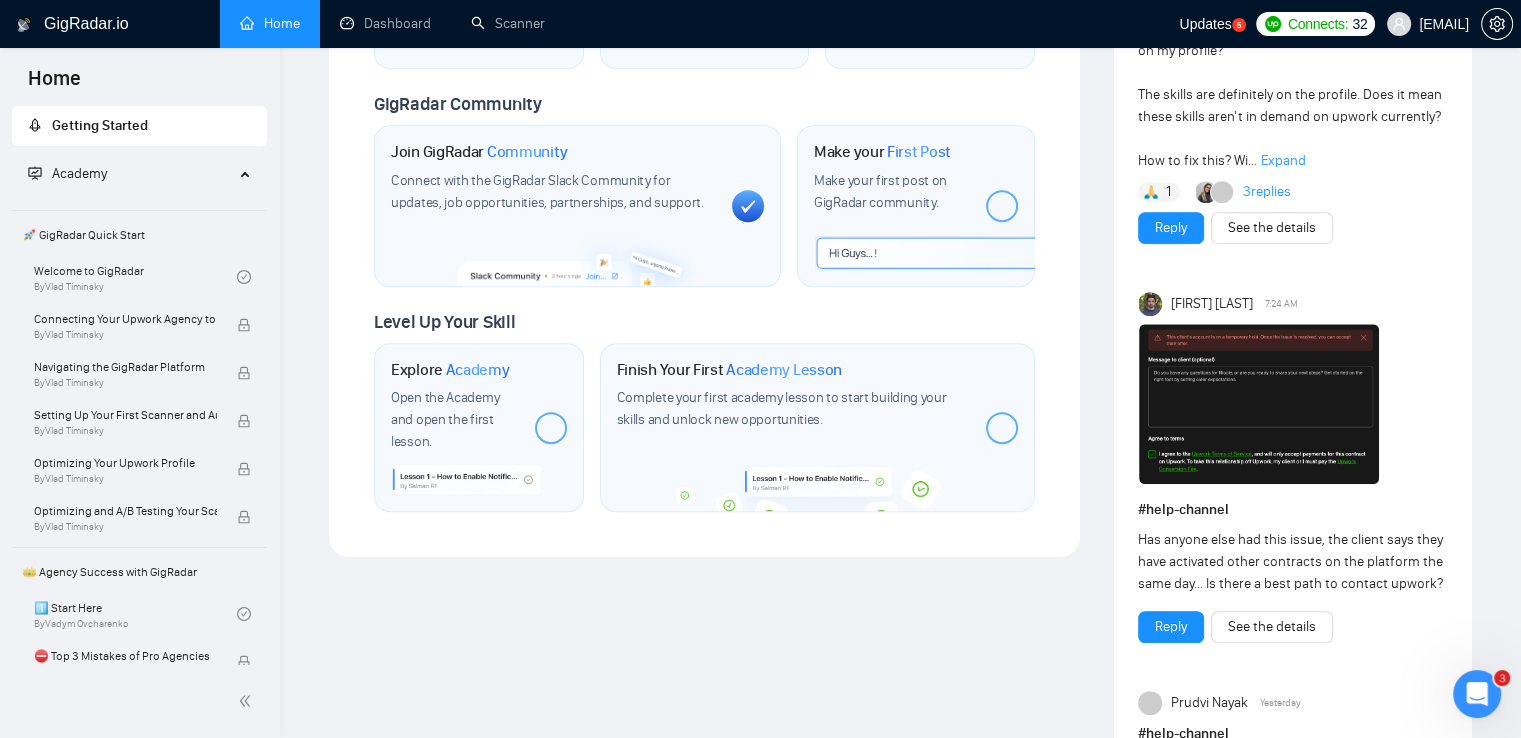 click at bounding box center (1002, 206) 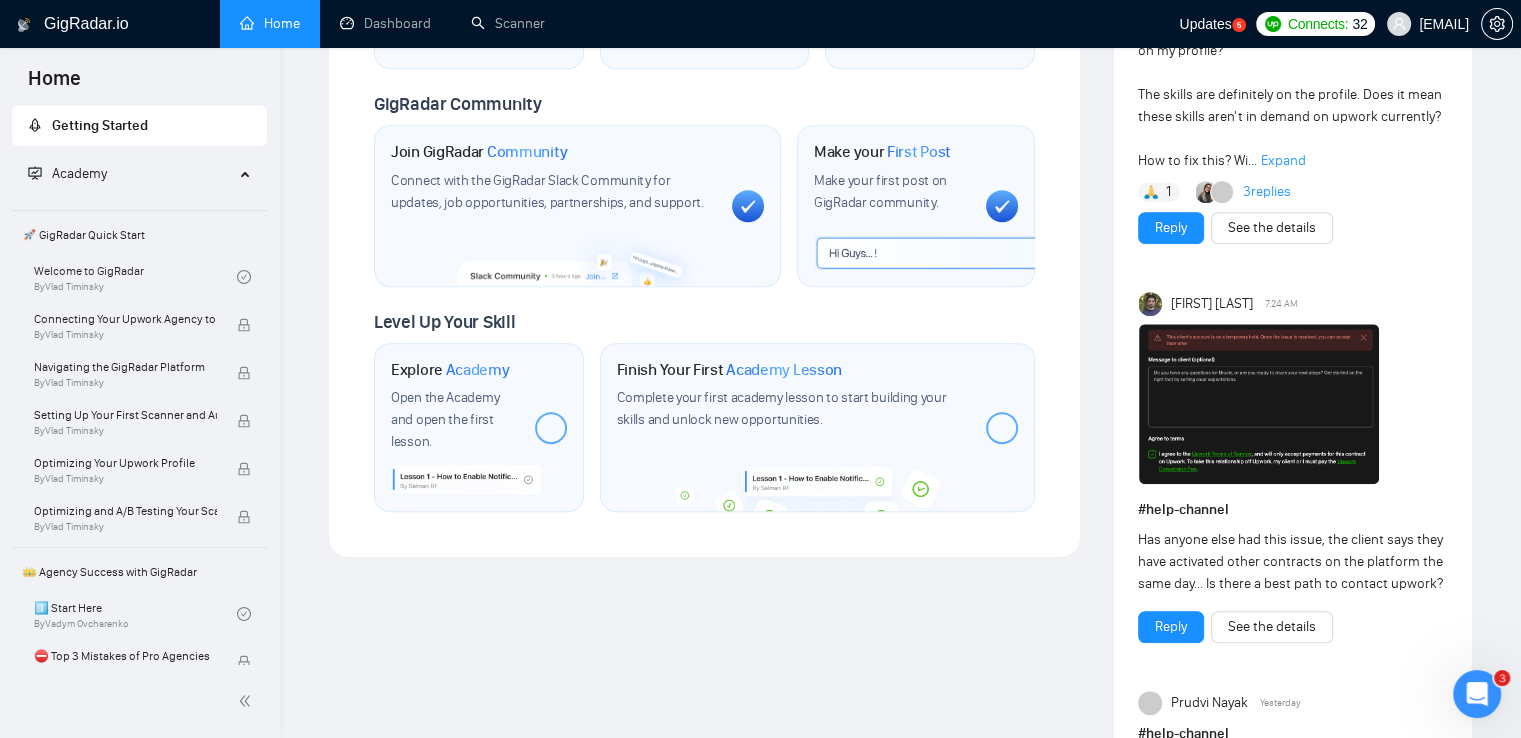 click at bounding box center (551, 428) 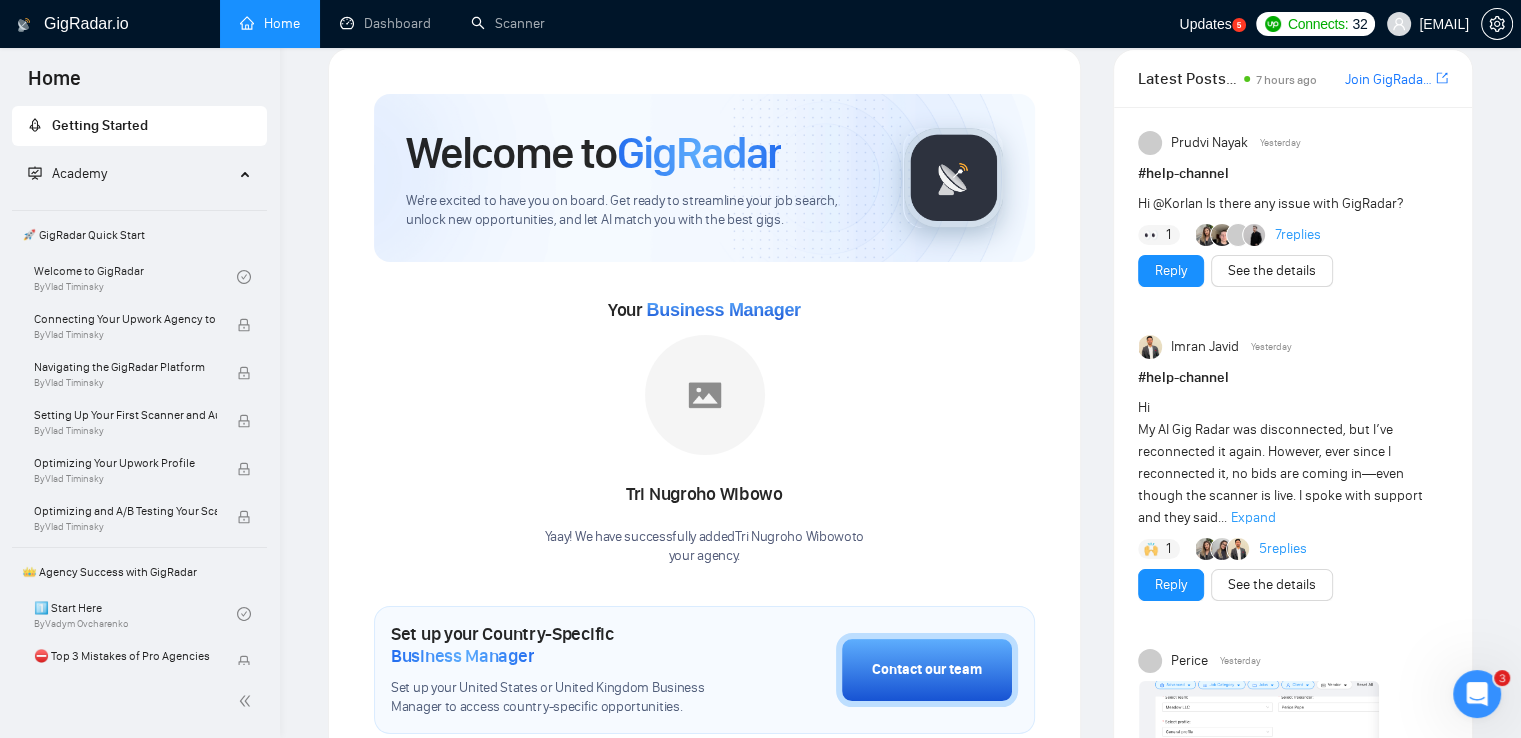 scroll, scrollTop: 0, scrollLeft: 0, axis: both 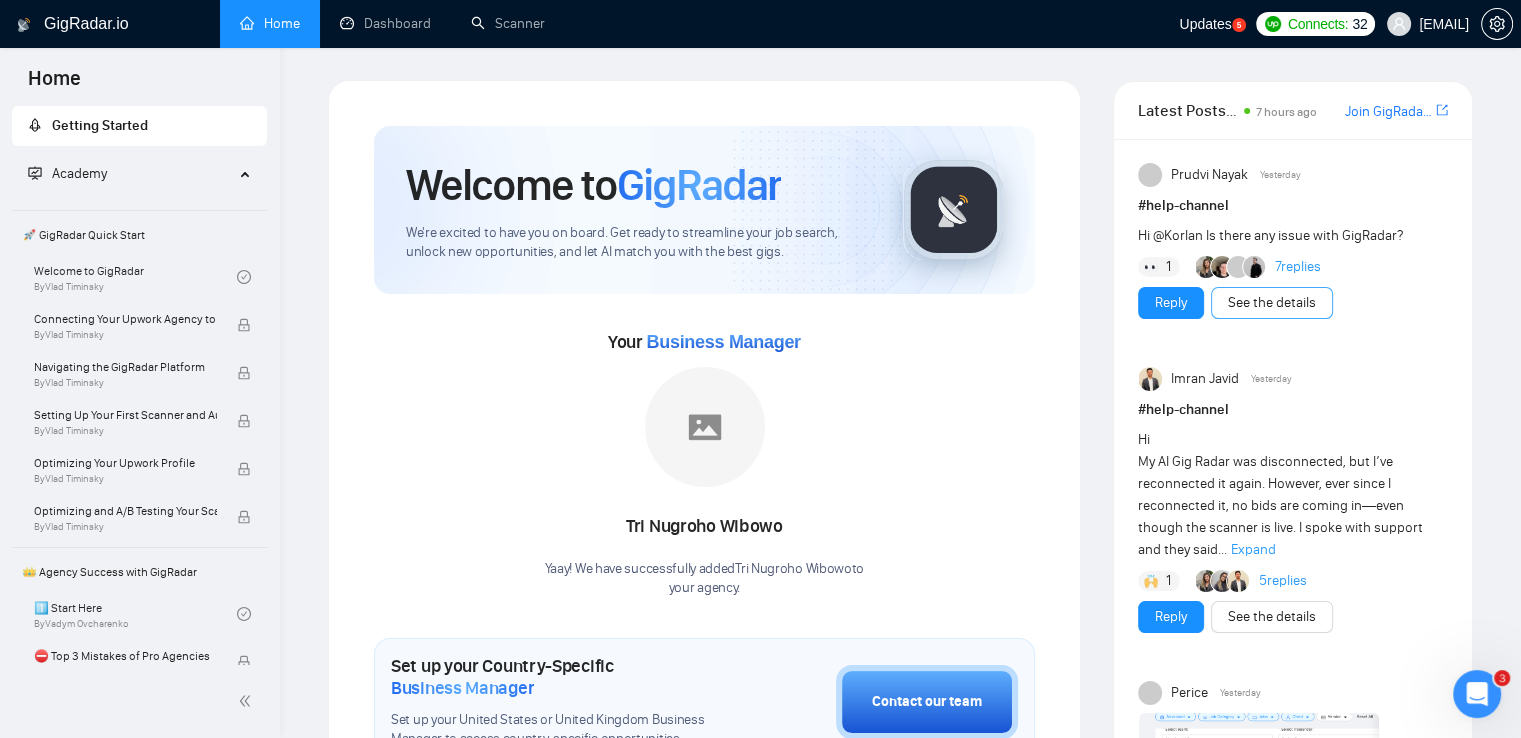 click on "See the details" at bounding box center [1272, 303] 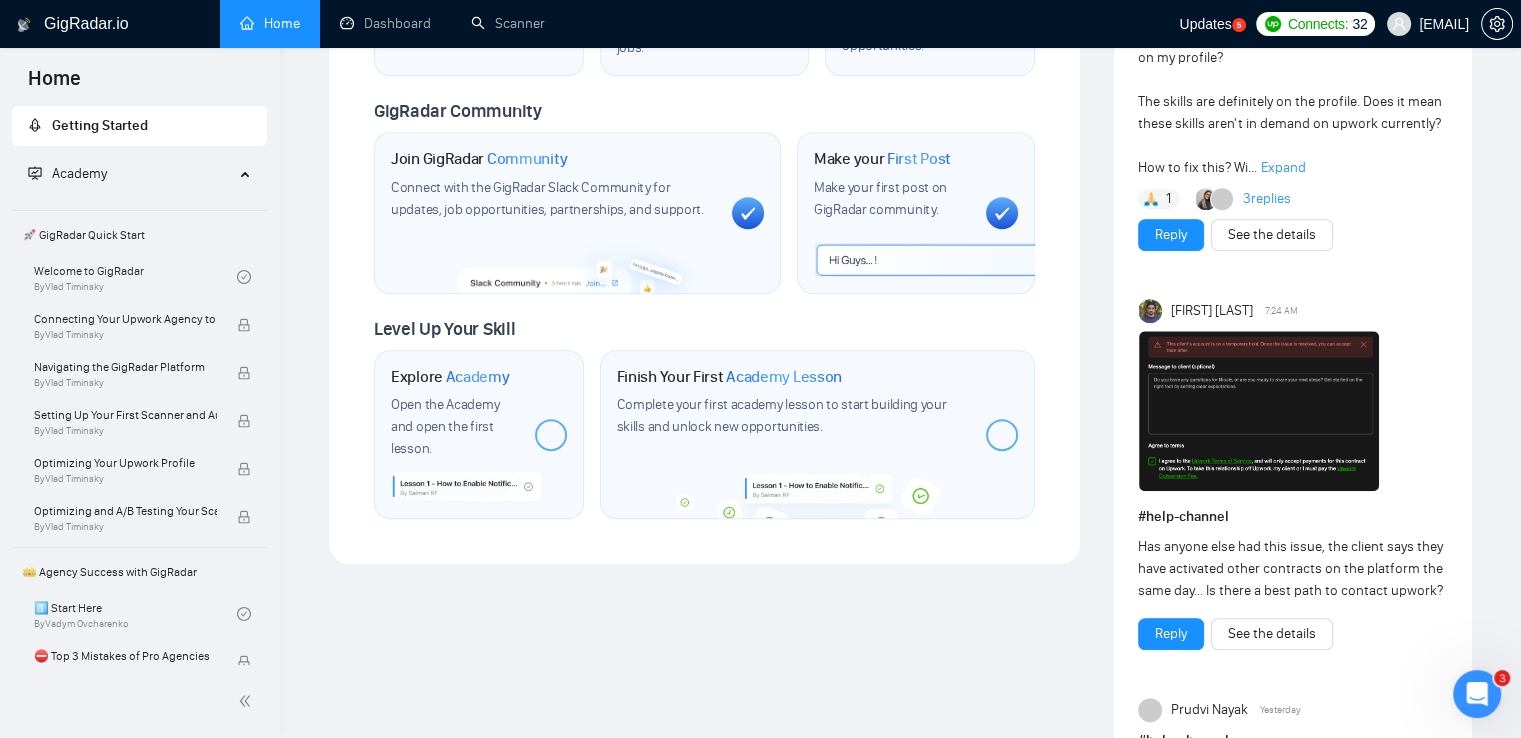 scroll, scrollTop: 1000, scrollLeft: 0, axis: vertical 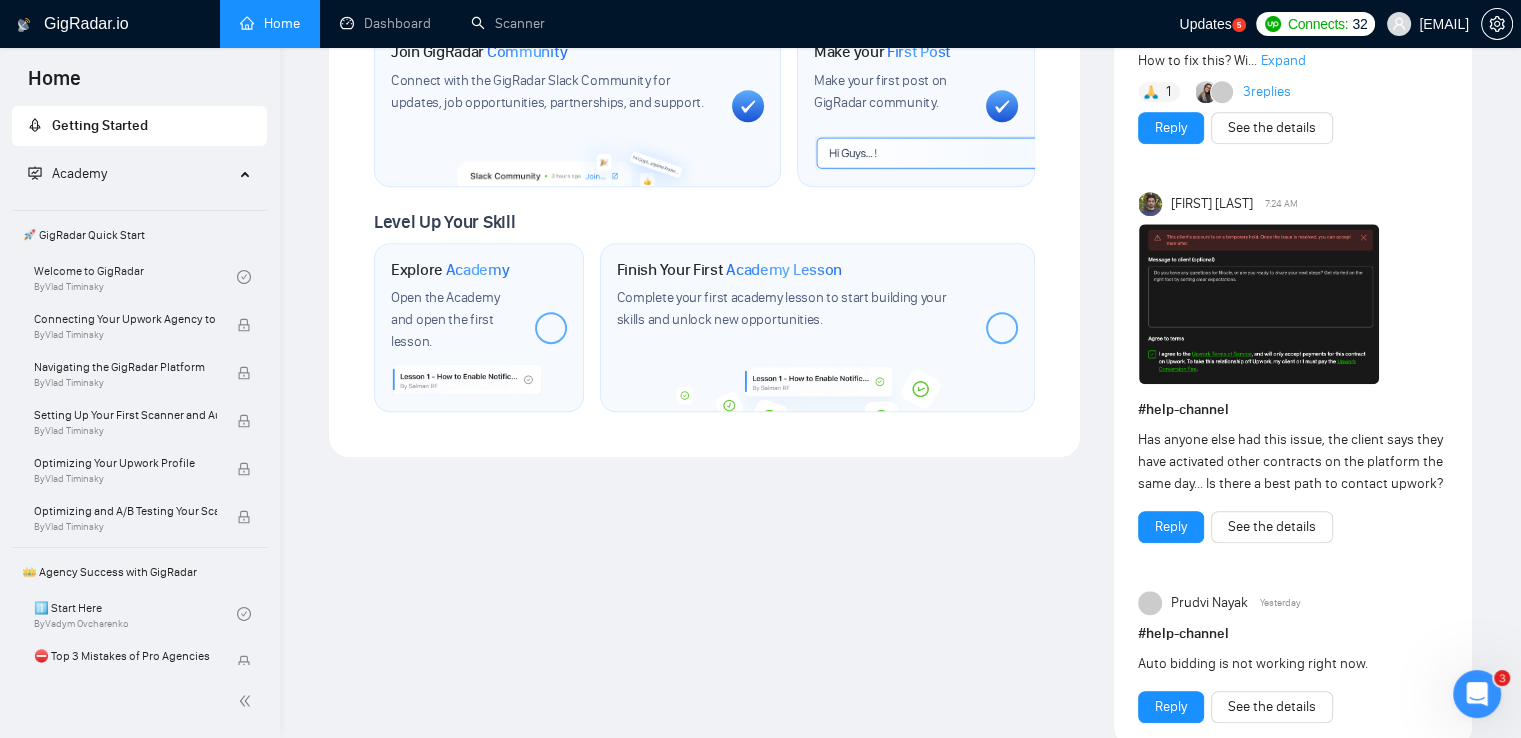 click on "Academy" at bounding box center (131, 174) 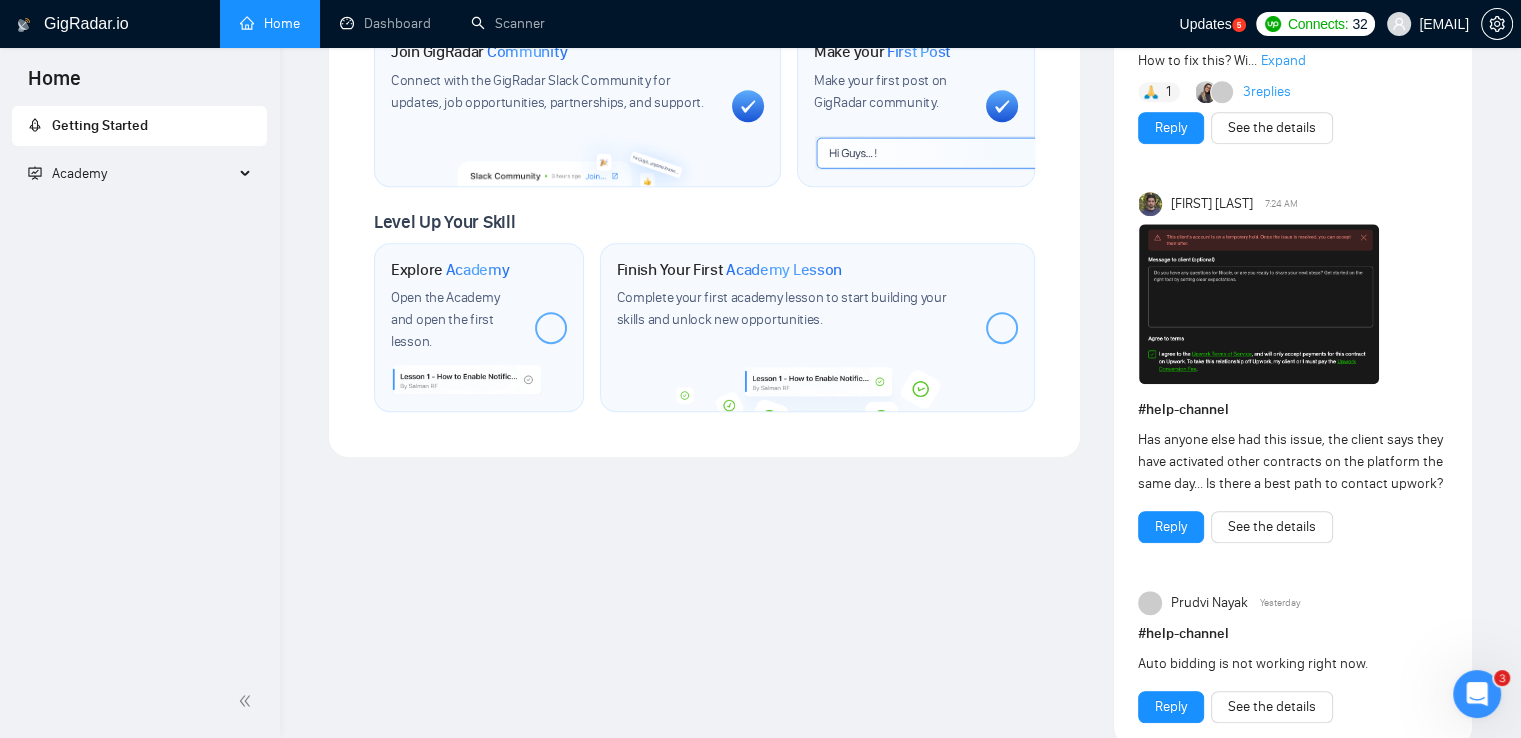click on "Academy" at bounding box center (131, 174) 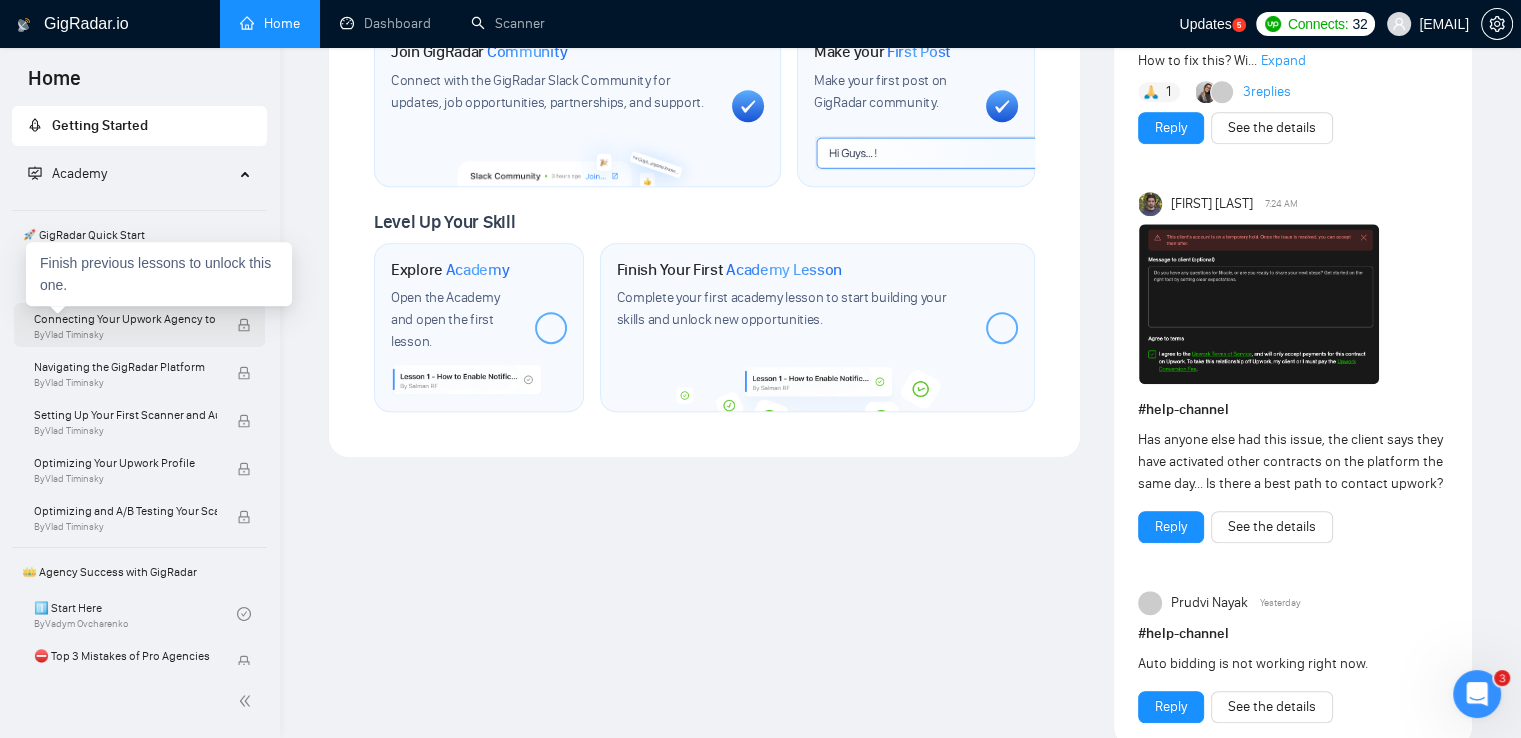 click on "Connecting Your Upwork Agency to GigRadar" at bounding box center (125, 319) 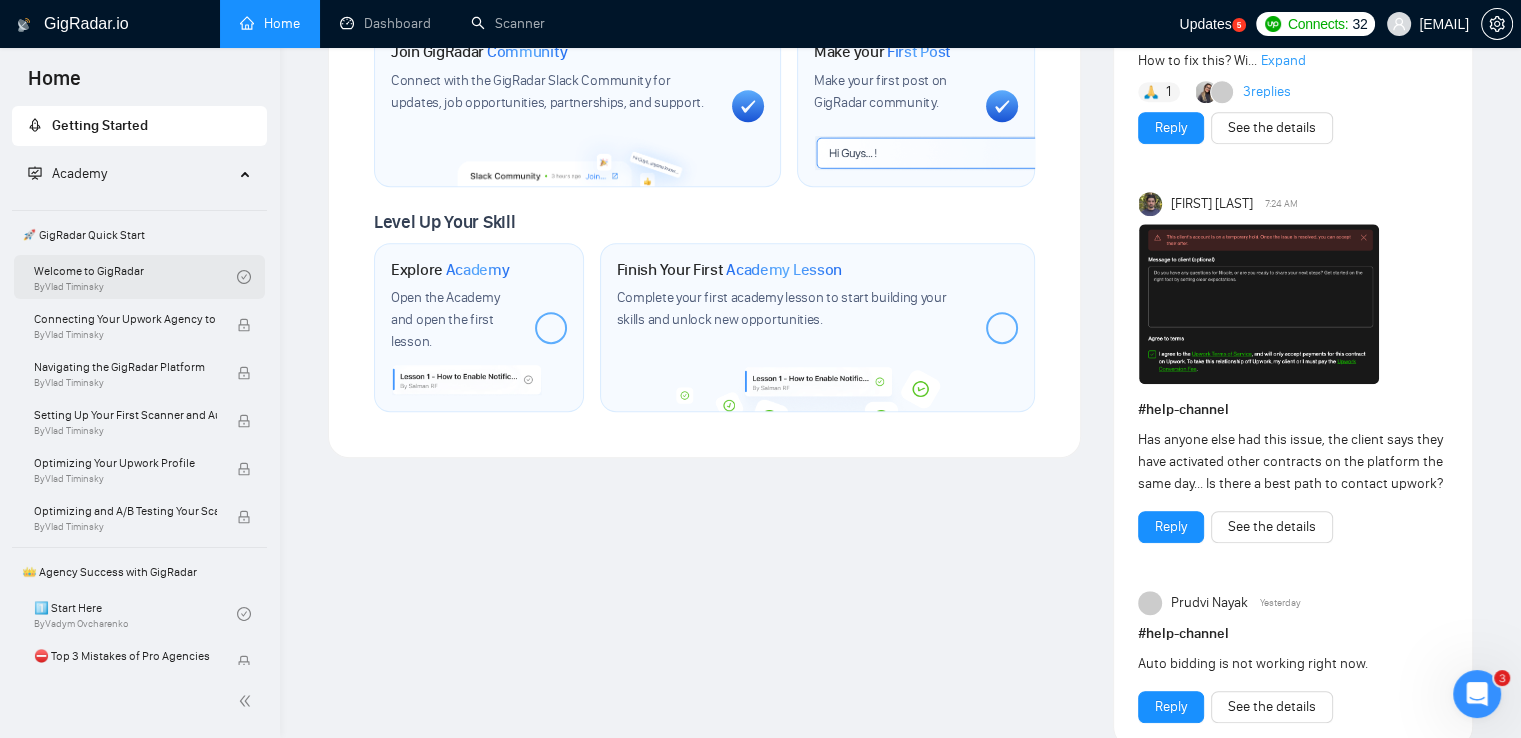 click on "Welcome to GigRadar By  [FIRST] [LAST]" at bounding box center [135, 277] 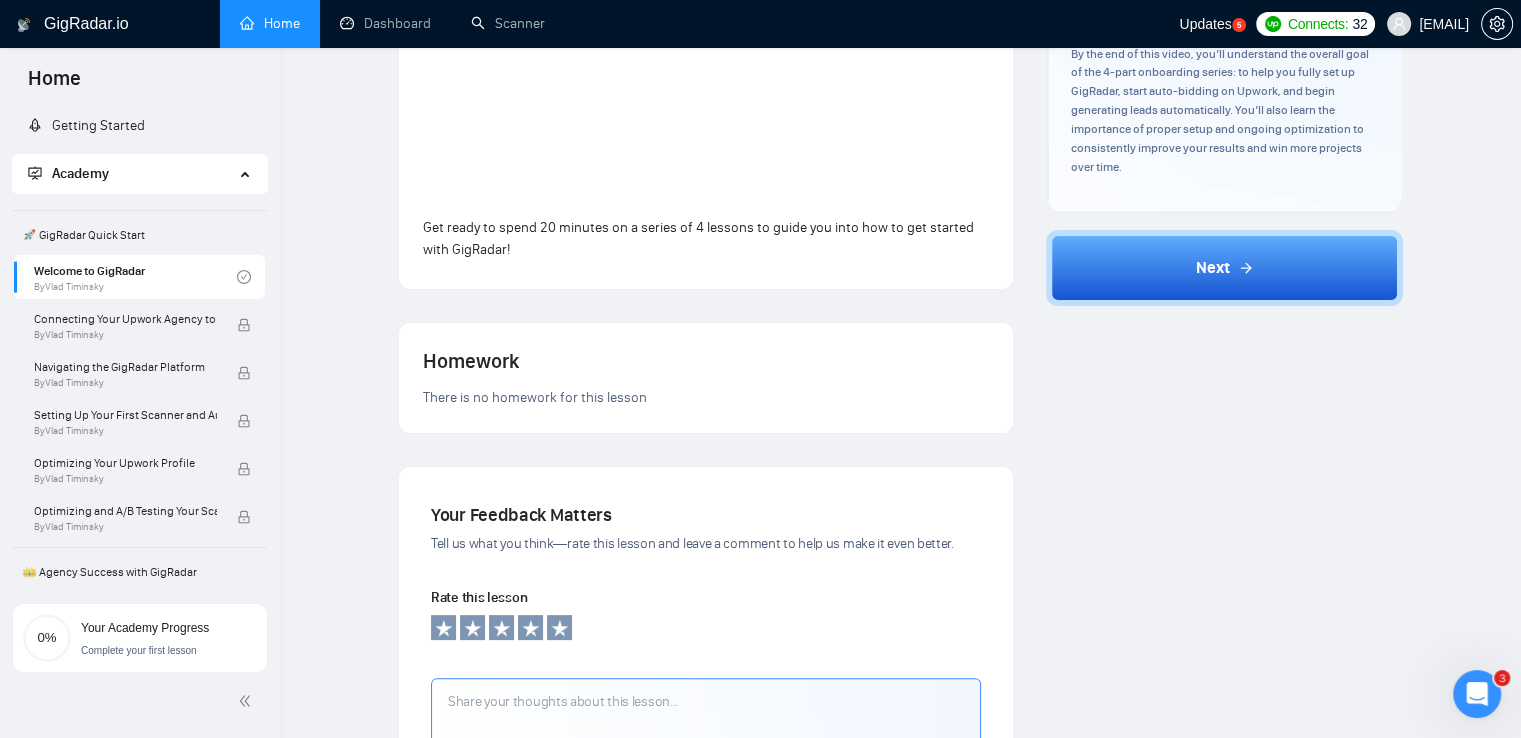 scroll, scrollTop: 400, scrollLeft: 0, axis: vertical 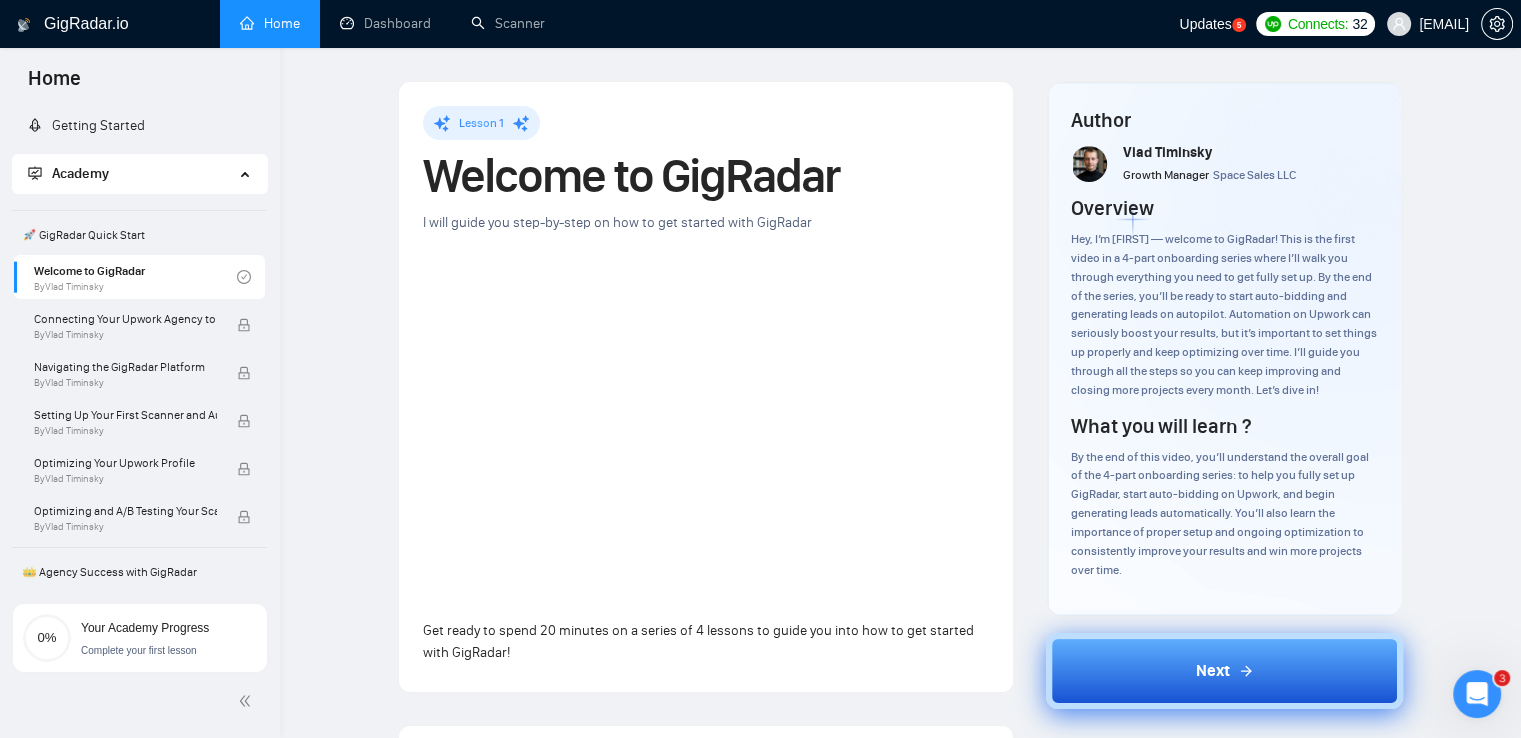 click on "Next" at bounding box center (1224, 671) 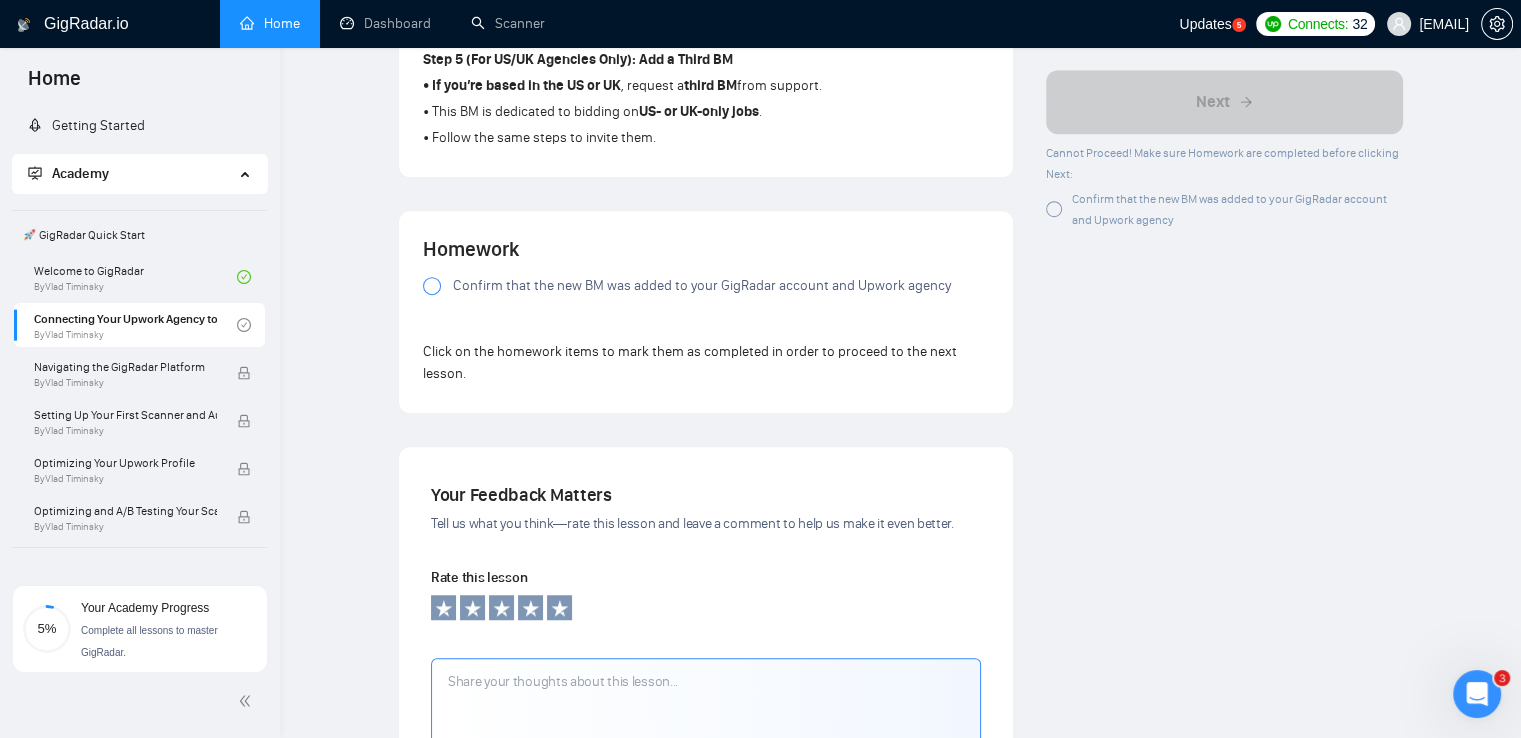 scroll, scrollTop: 1400, scrollLeft: 0, axis: vertical 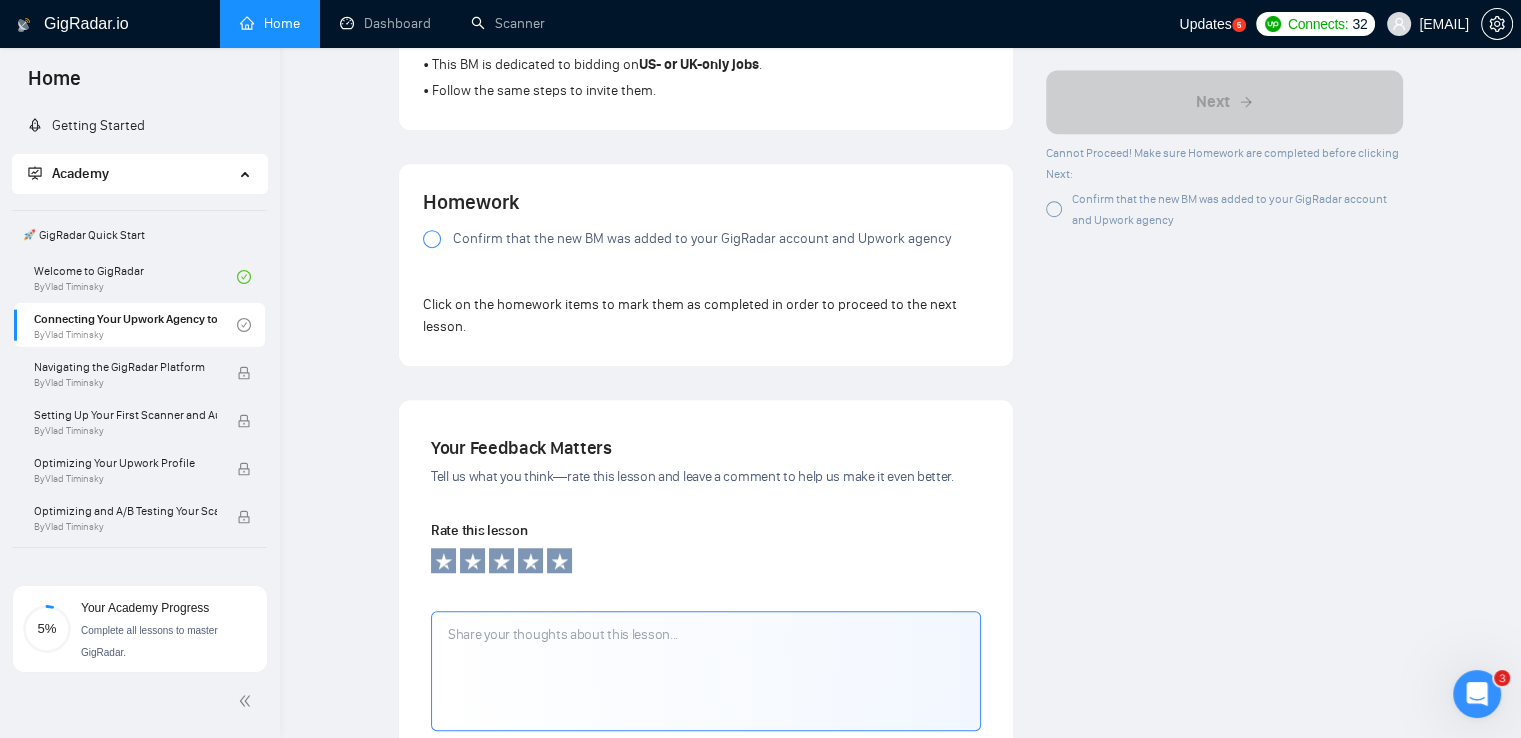 click at bounding box center (432, 239) 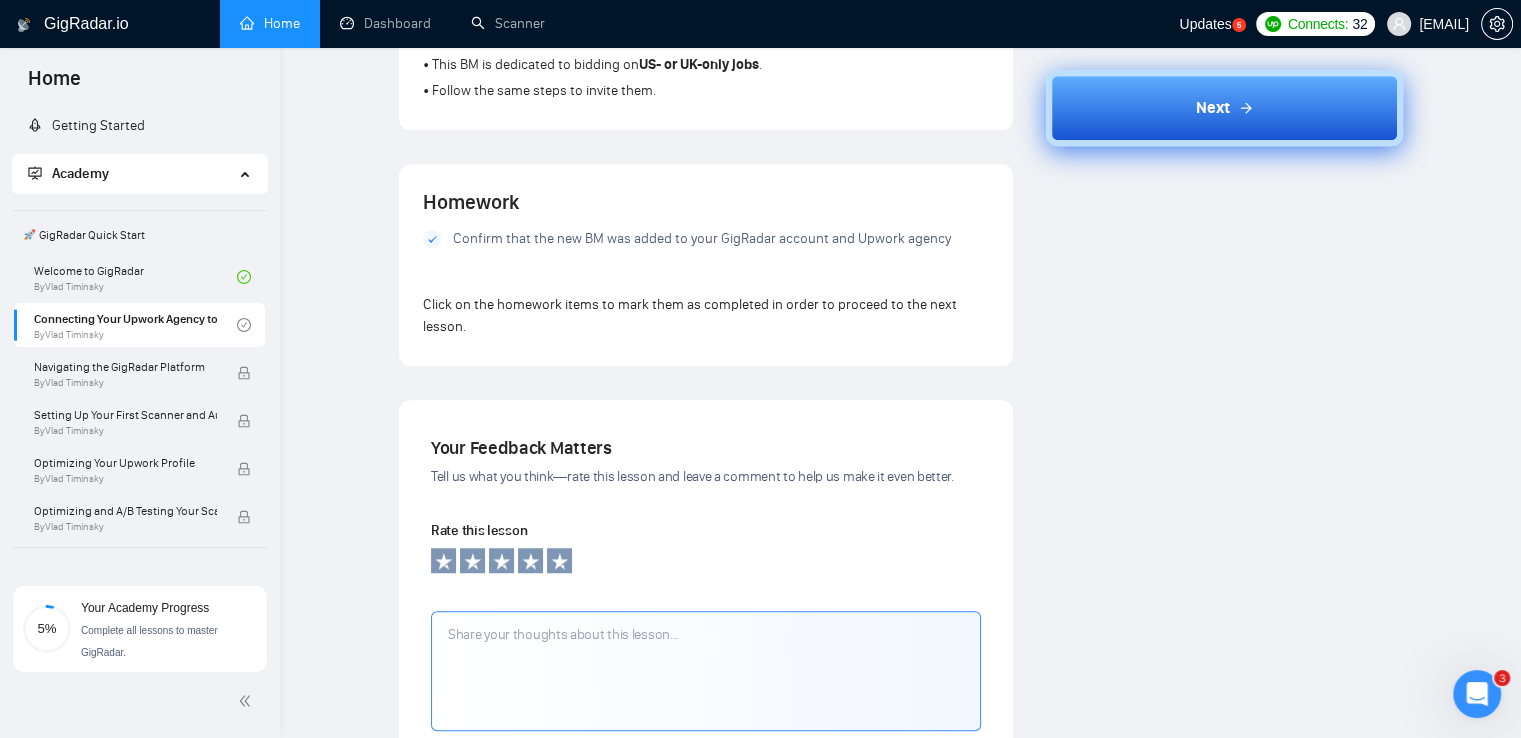 click on "Next" at bounding box center (1213, 108) 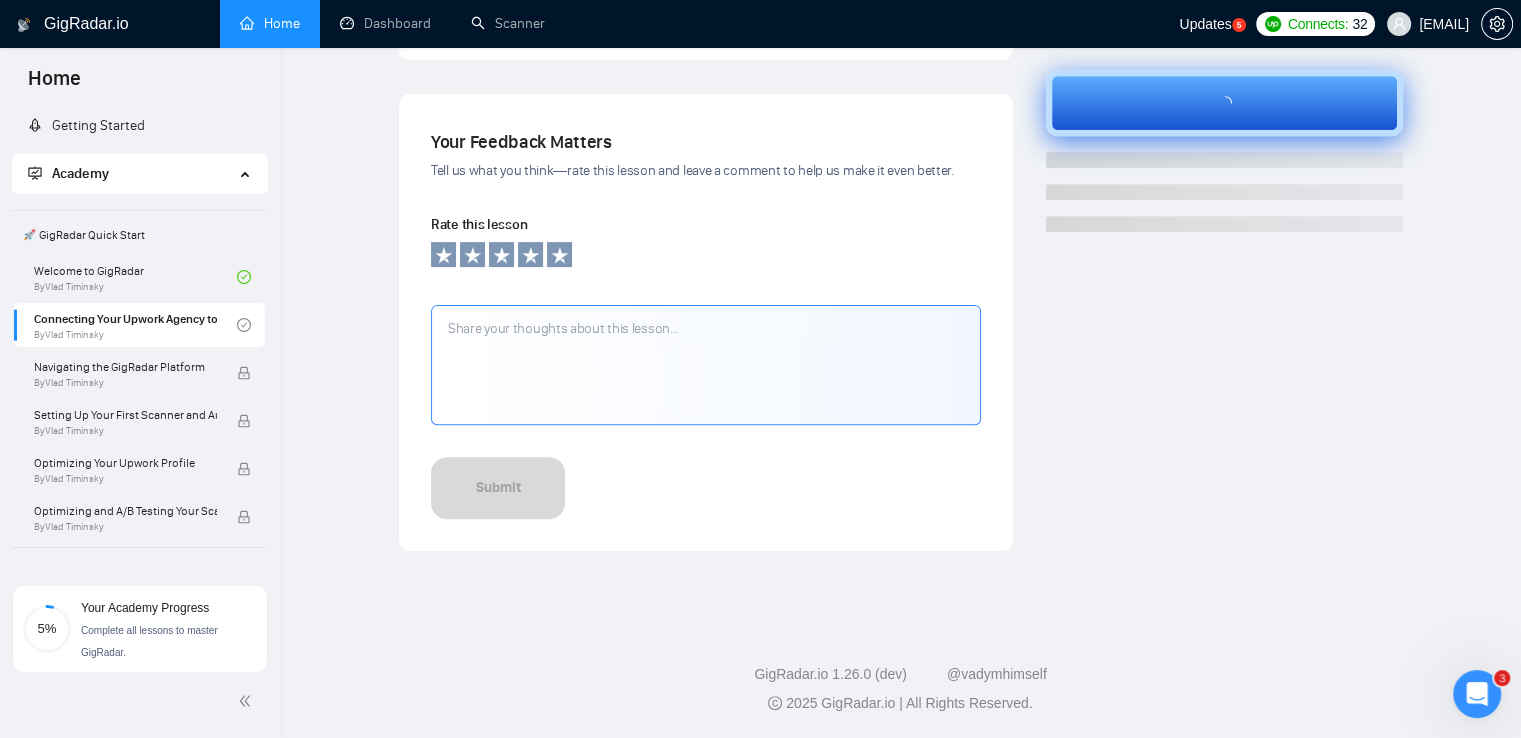 scroll, scrollTop: 623, scrollLeft: 0, axis: vertical 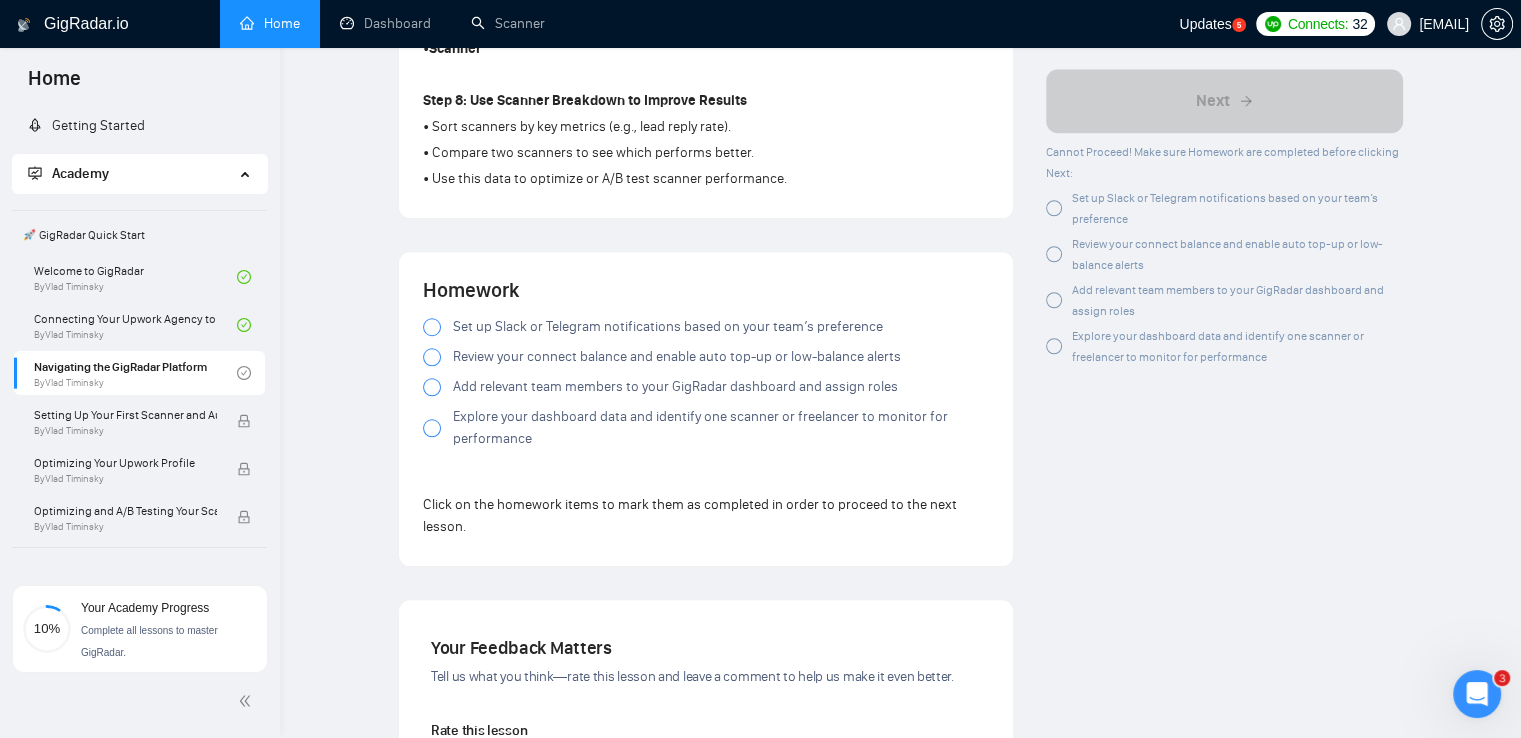 click at bounding box center [432, 327] 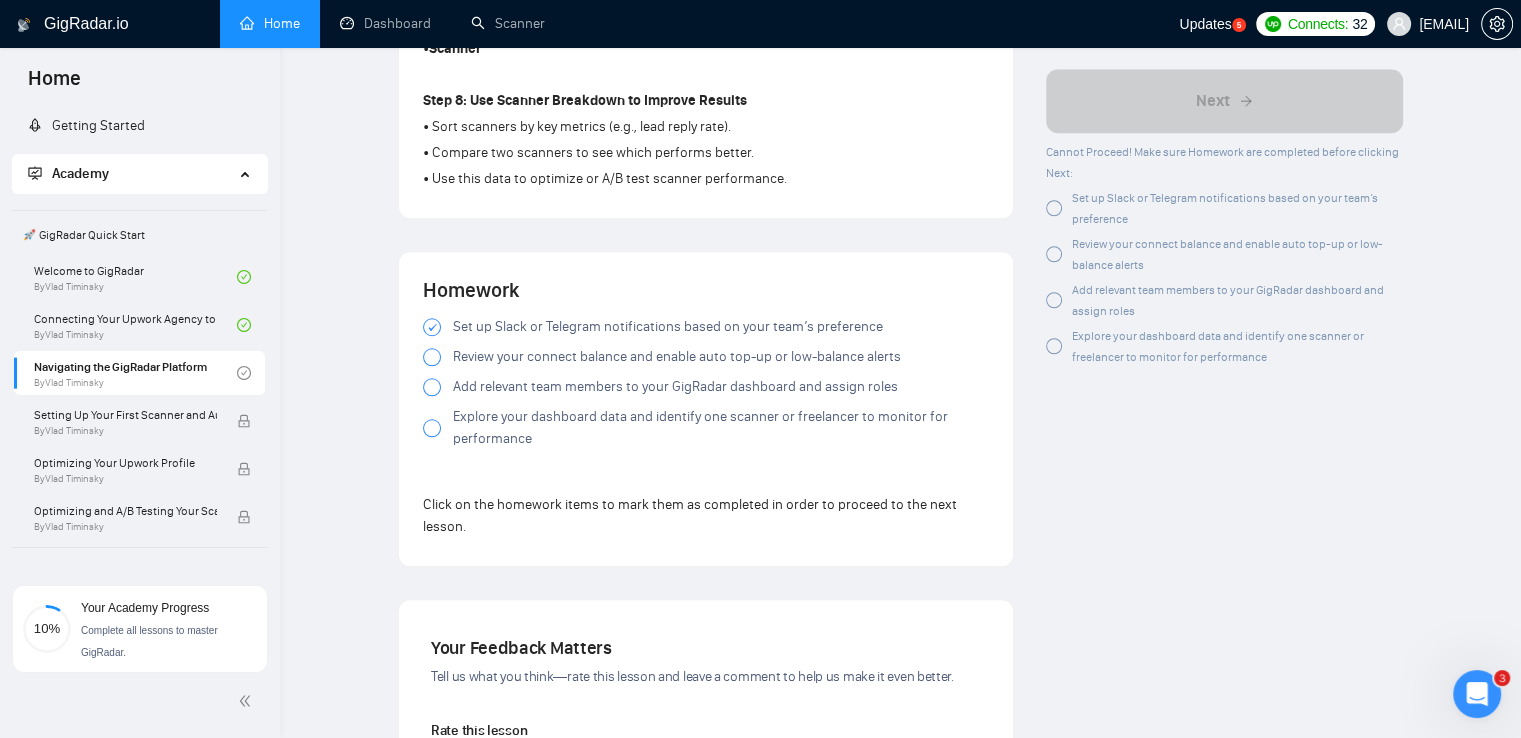 click at bounding box center [432, 357] 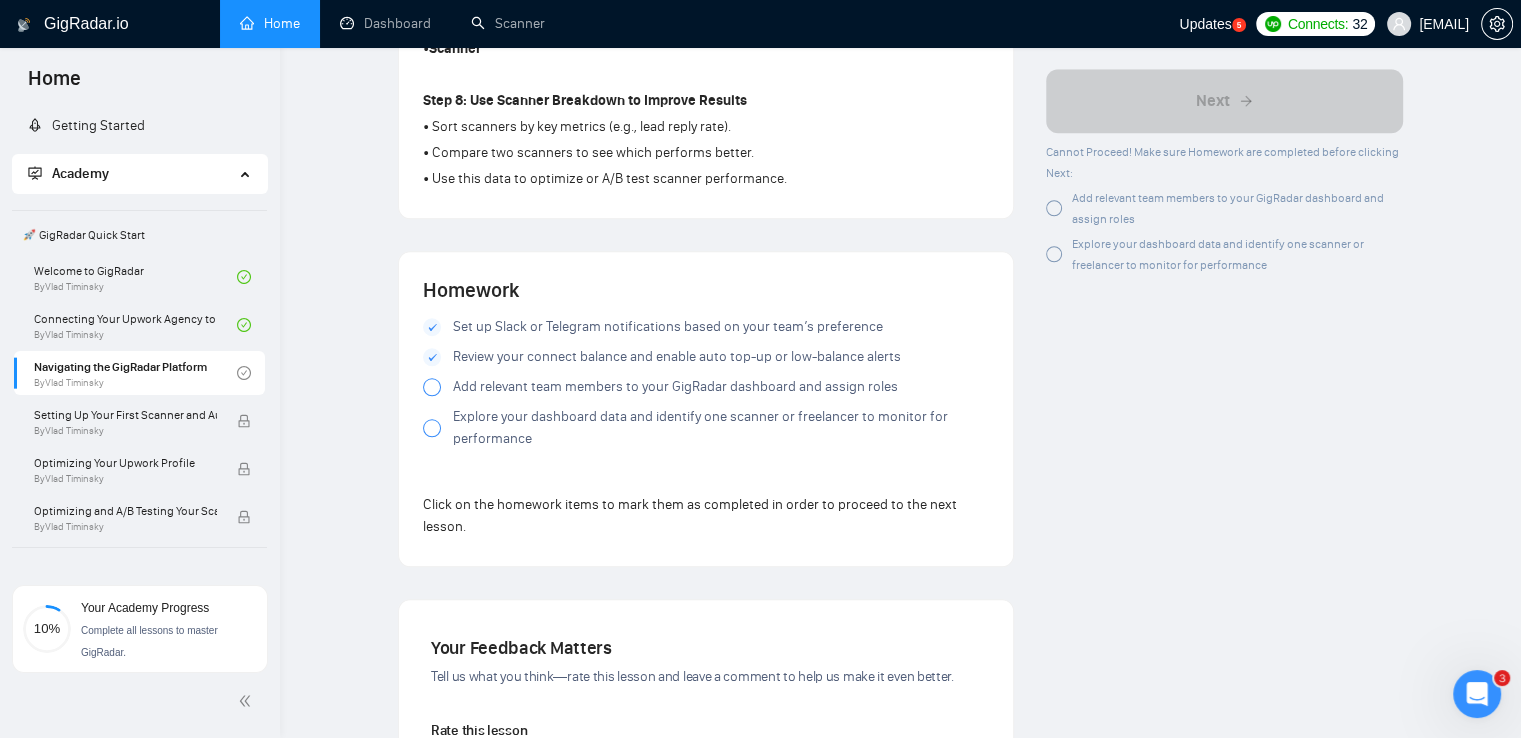 click at bounding box center (432, 387) 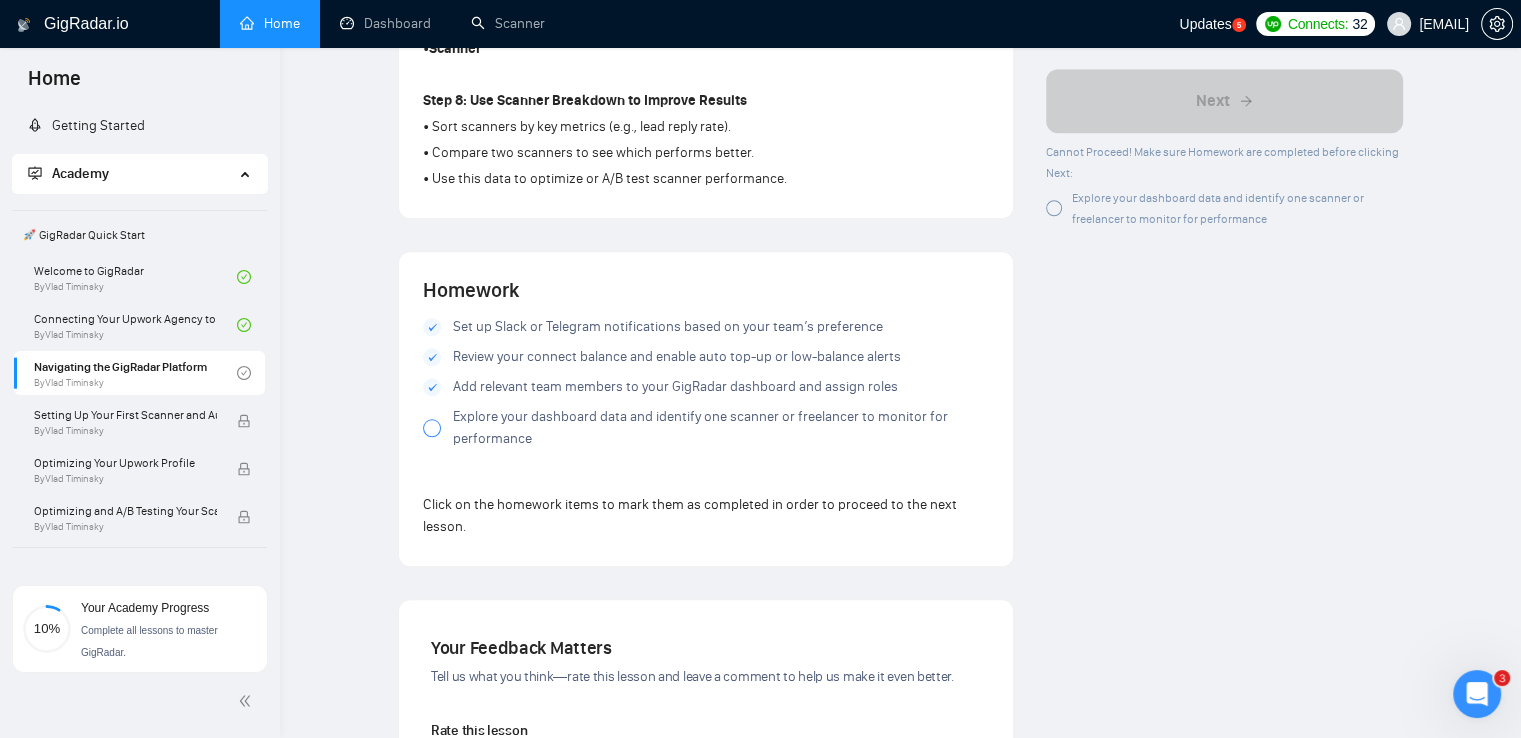 click at bounding box center [432, 428] 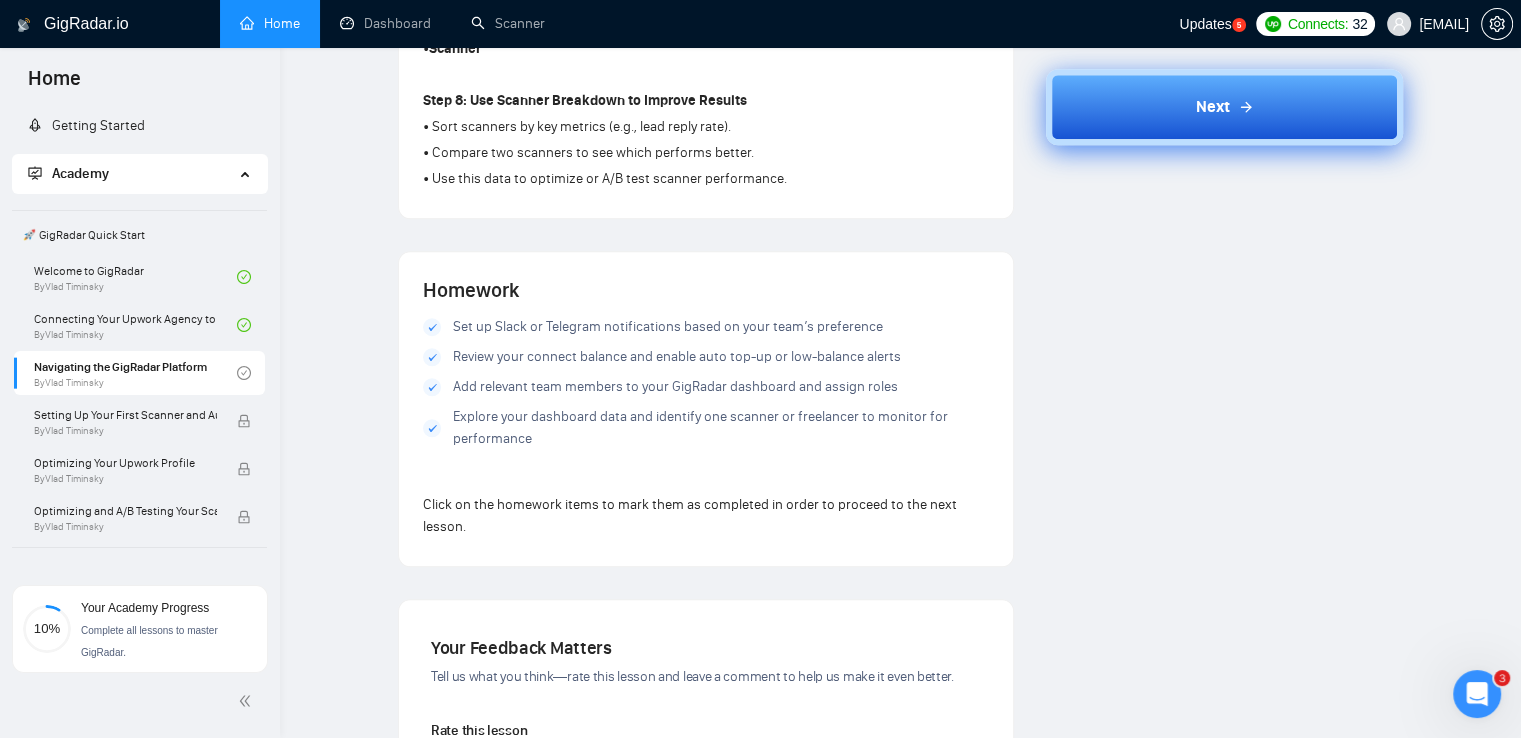 click on "Next" at bounding box center (1224, 108) 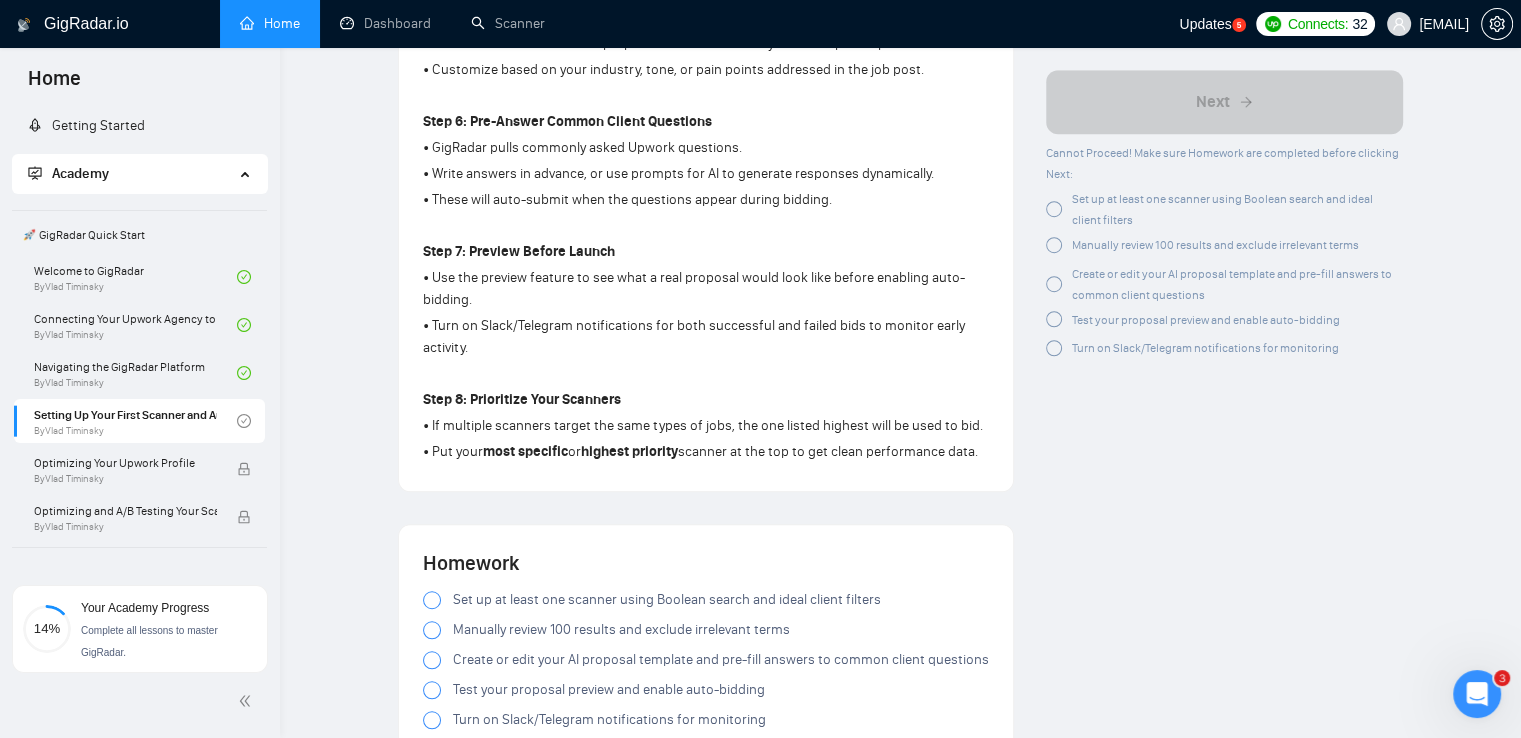 scroll, scrollTop: 1250, scrollLeft: 0, axis: vertical 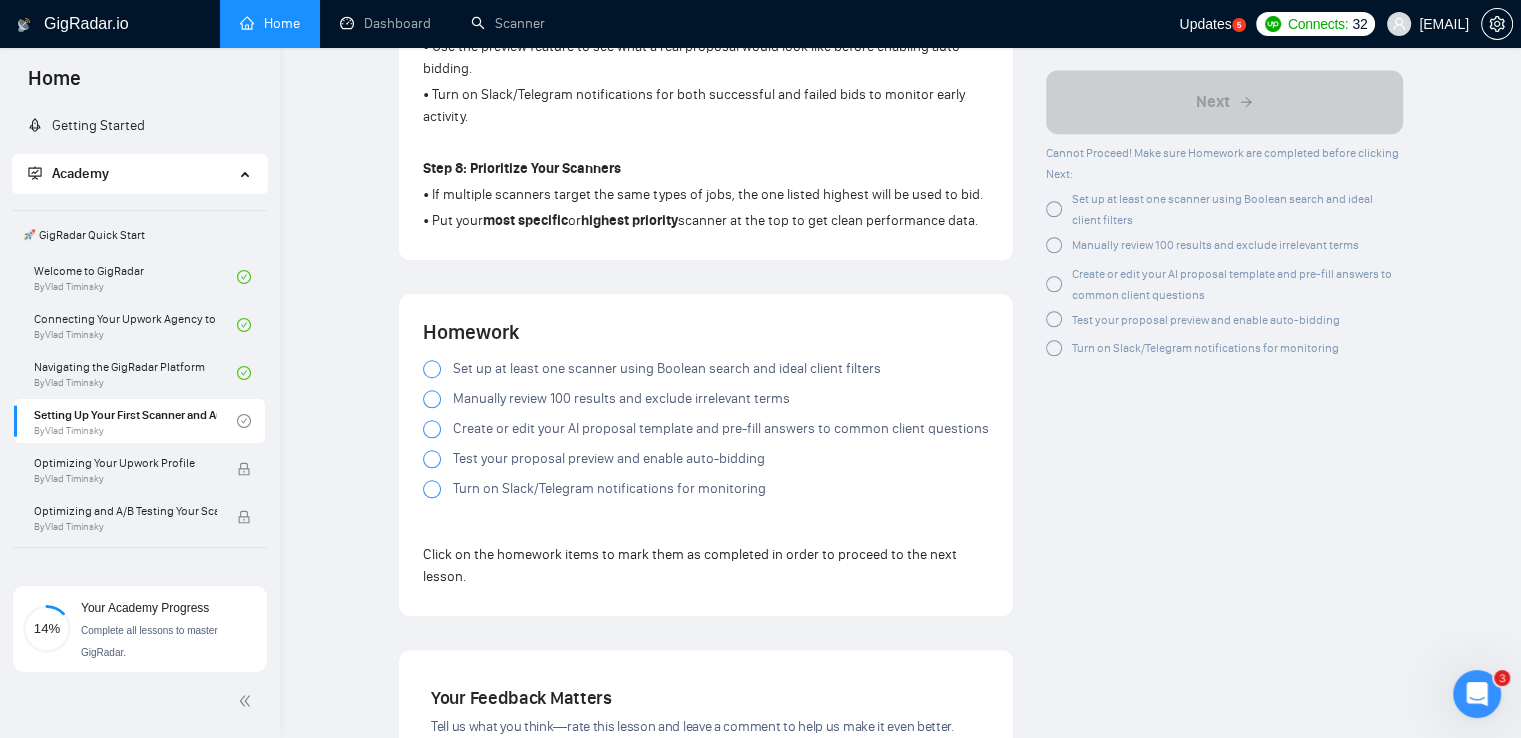 click on "Set up at least one scanner using Boolean search and ideal client filters" at bounding box center [667, 369] 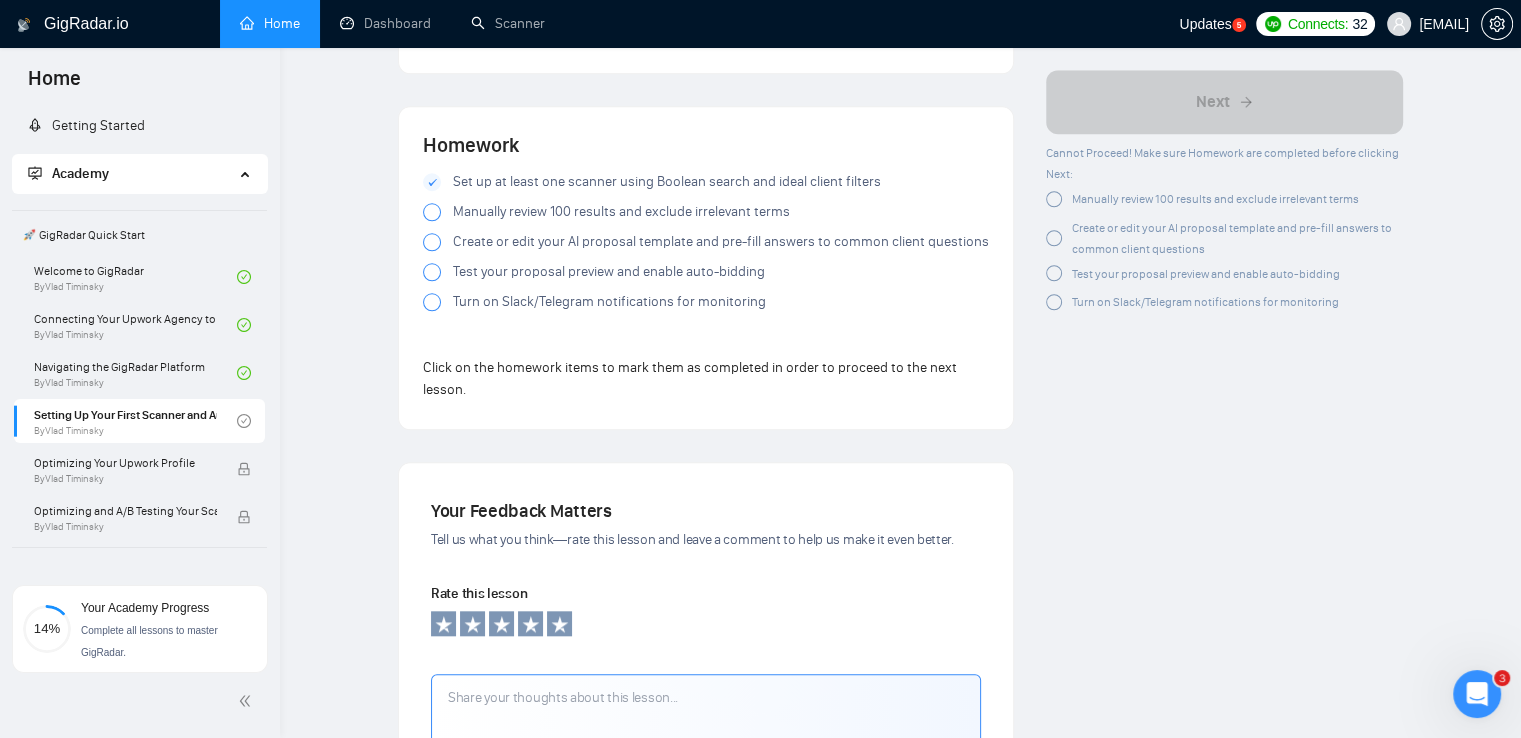 scroll, scrollTop: 1800, scrollLeft: 0, axis: vertical 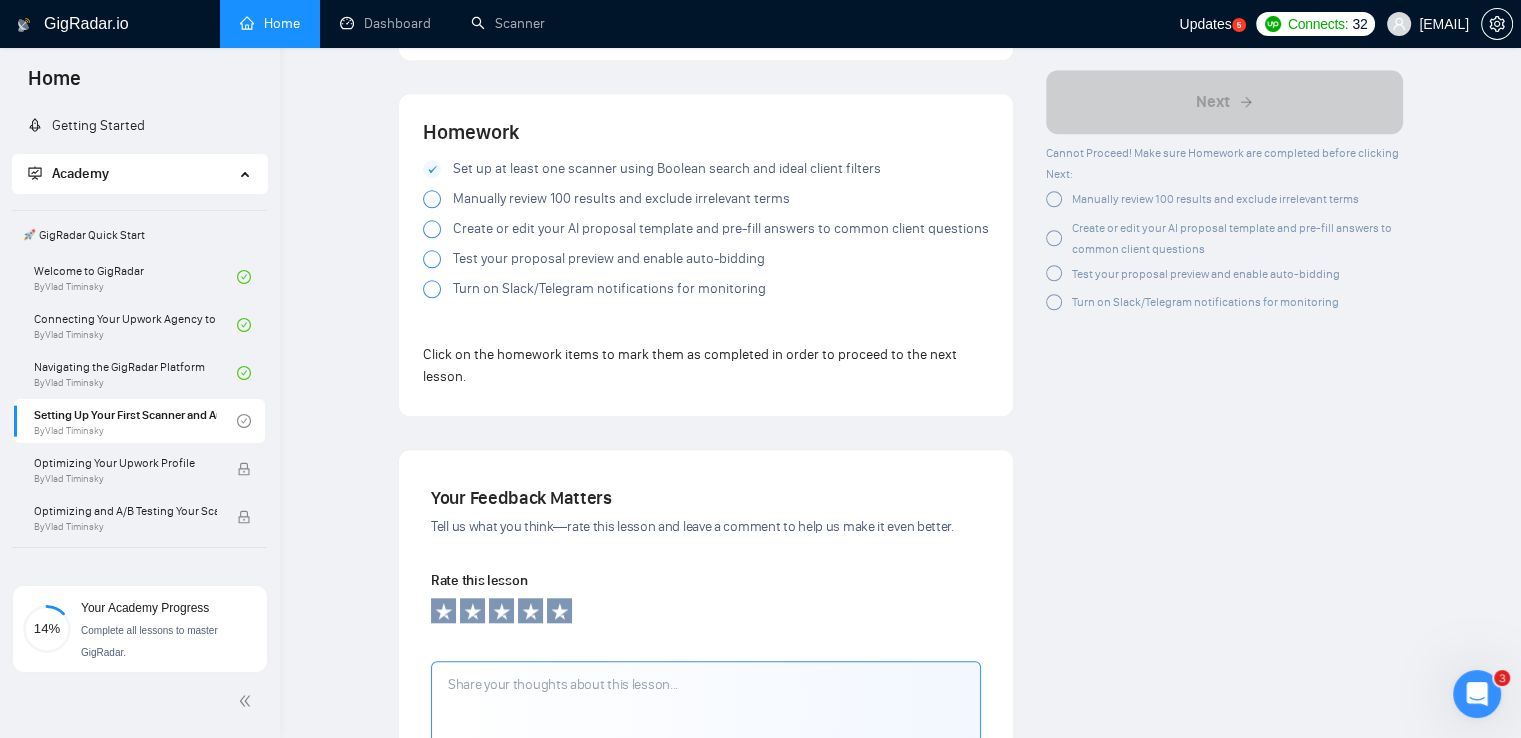 click on "Test your proposal preview and enable auto-bidding" at bounding box center [609, 259] 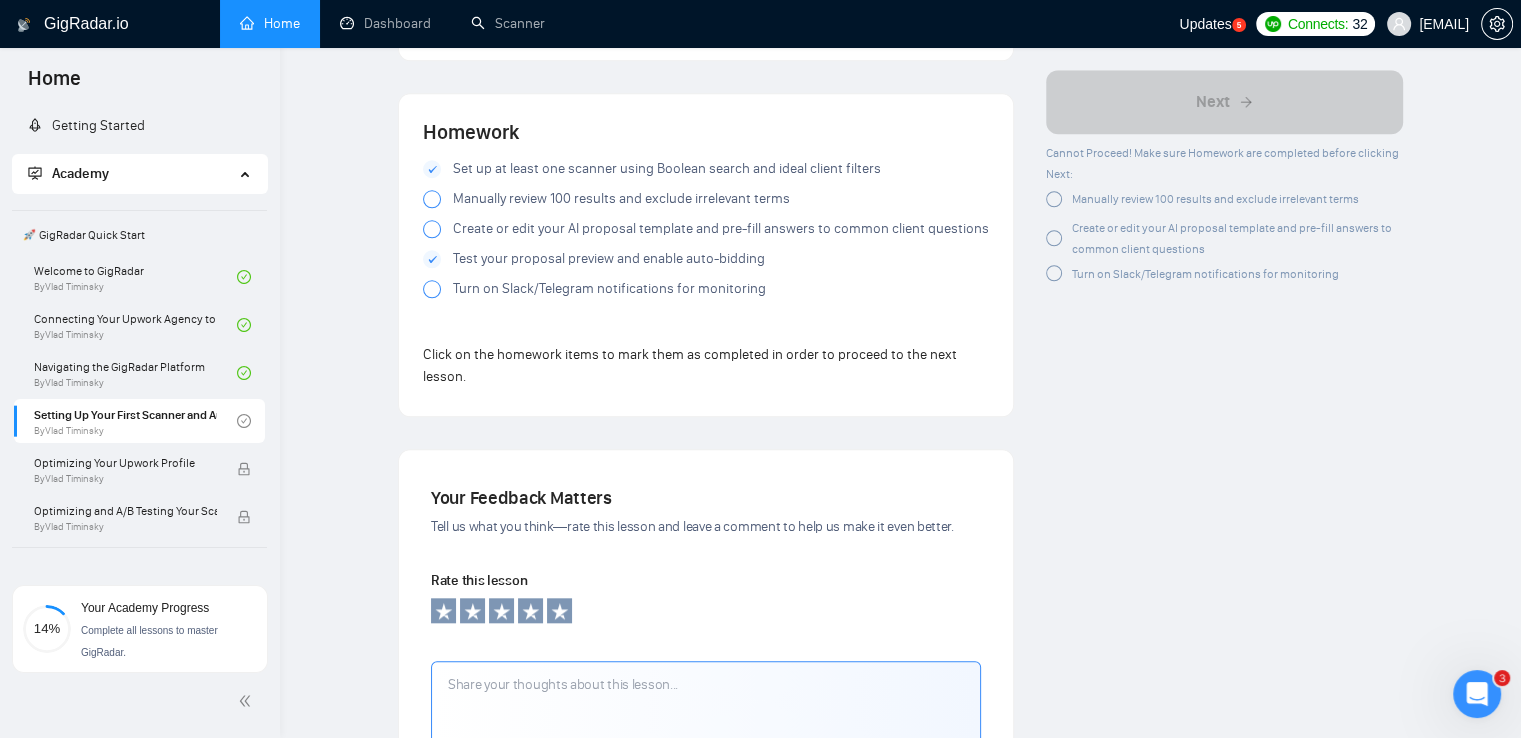 click on "Turn on Slack/Telegram notifications for monitoring" at bounding box center (609, 289) 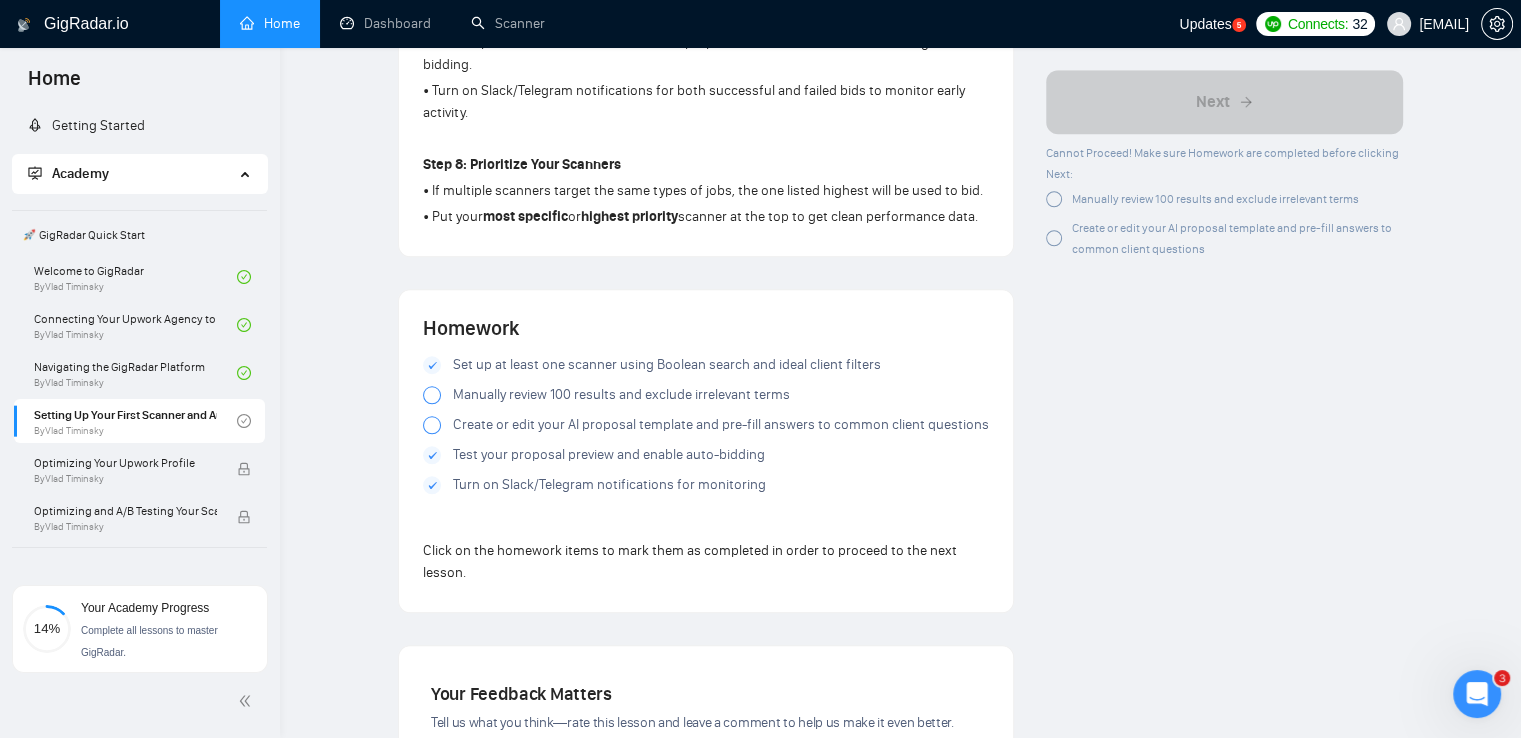 scroll, scrollTop: 1600, scrollLeft: 0, axis: vertical 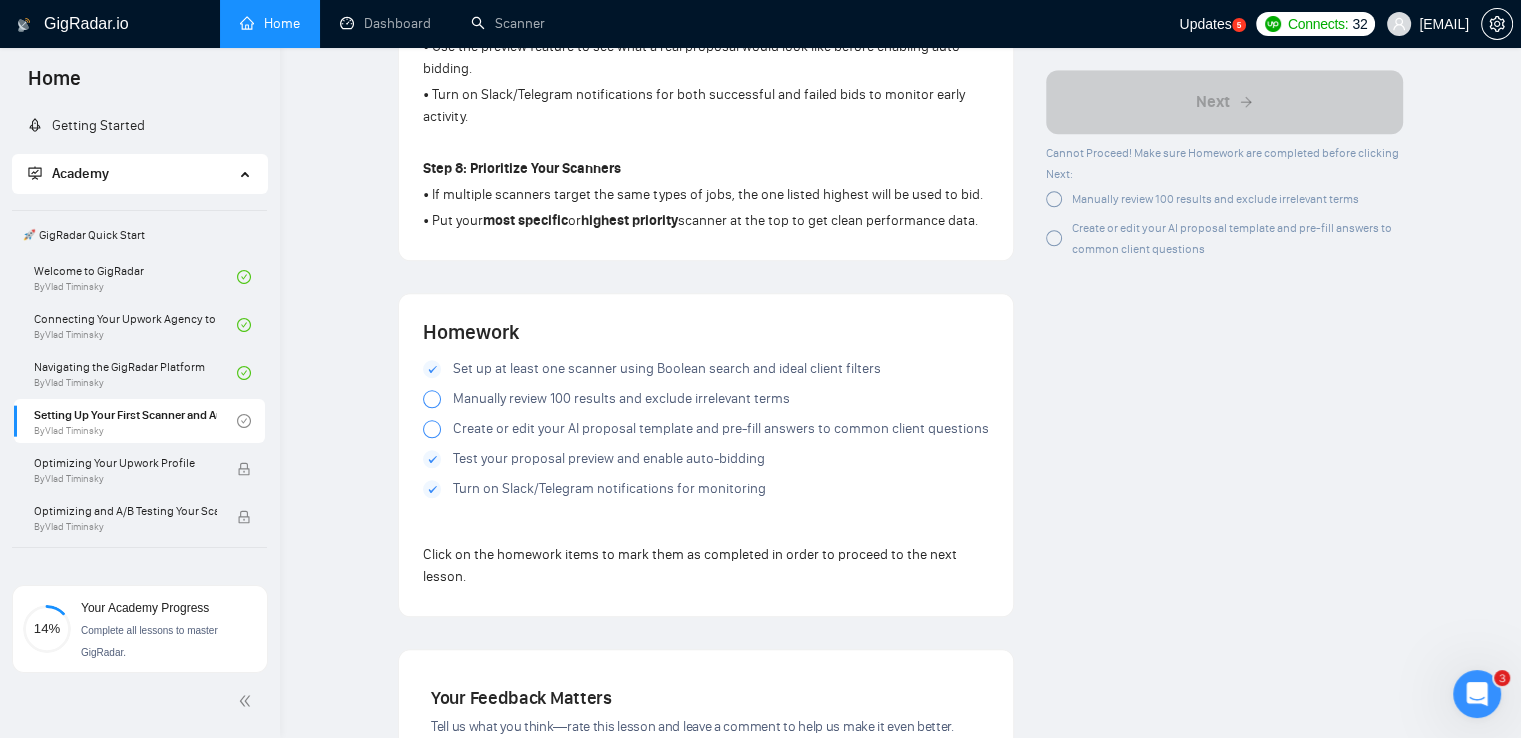 click on "Create or edit your AI proposal template and pre-fill answers to common client questions" at bounding box center [721, 429] 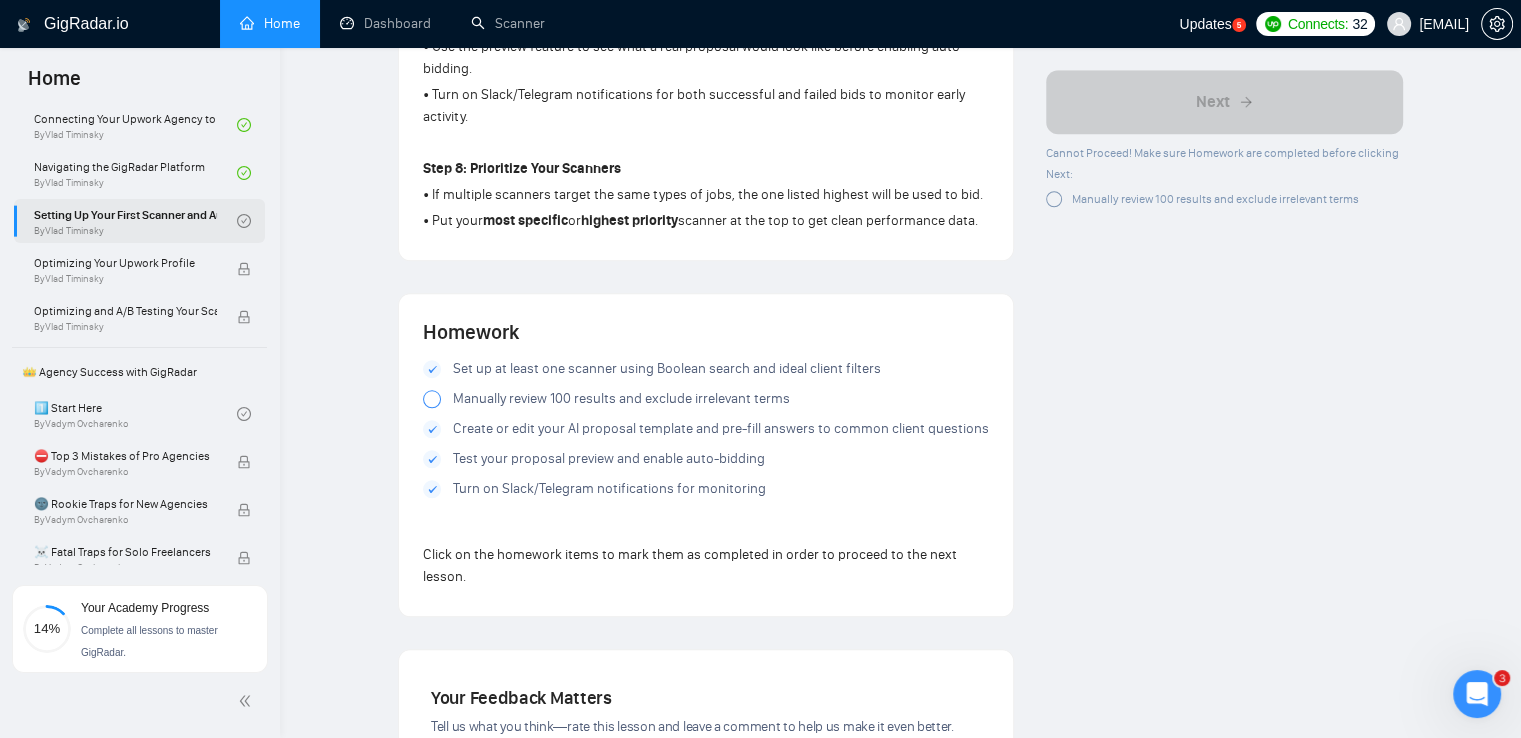 scroll, scrollTop: 300, scrollLeft: 0, axis: vertical 